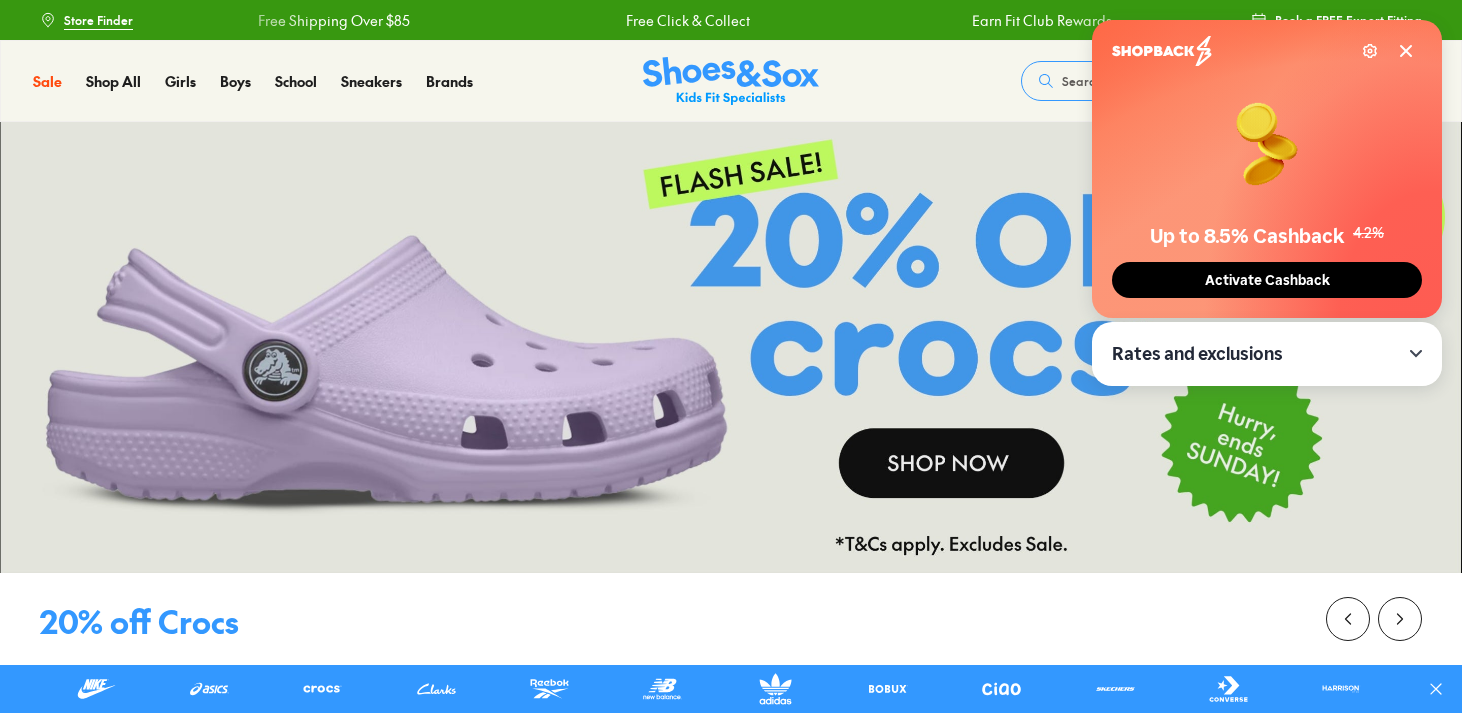 scroll, scrollTop: 0, scrollLeft: 0, axis: both 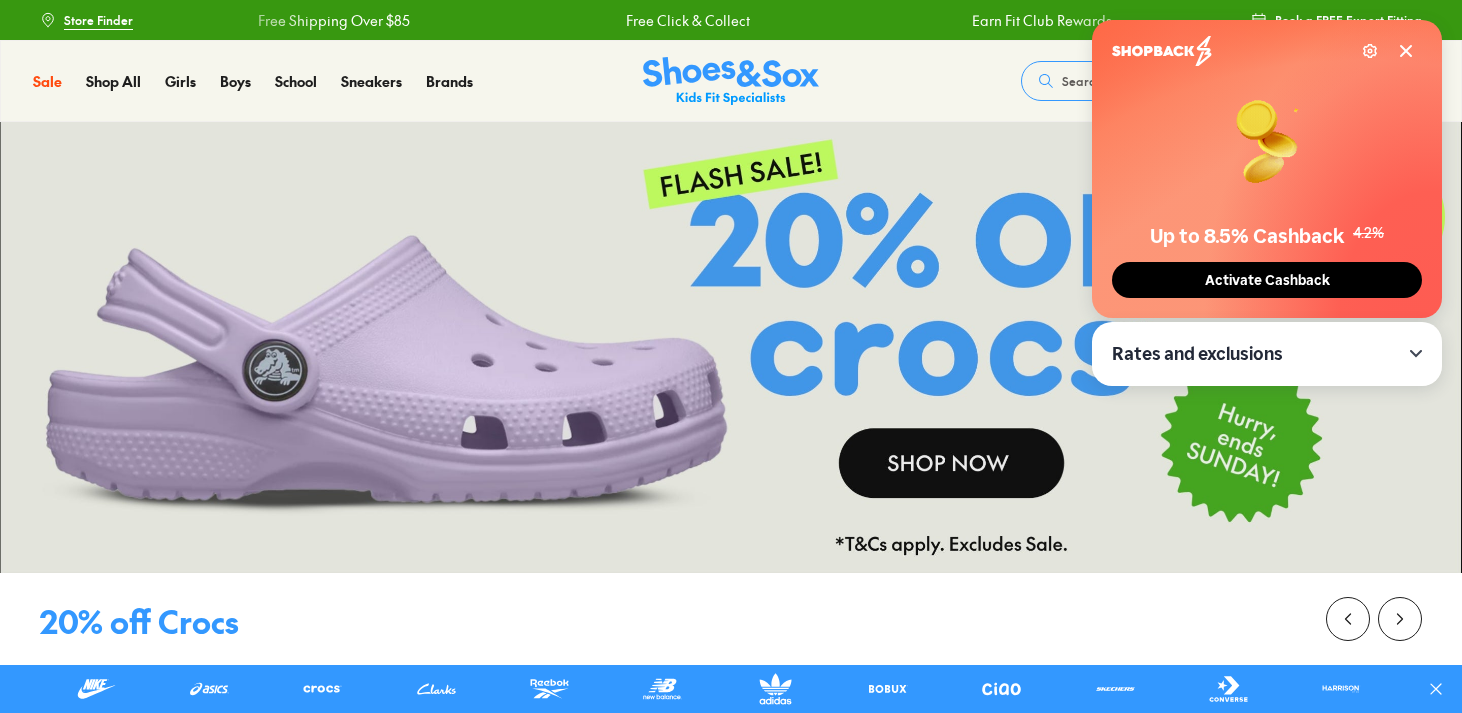 click on "Activate Cashback" at bounding box center (1267, 280) 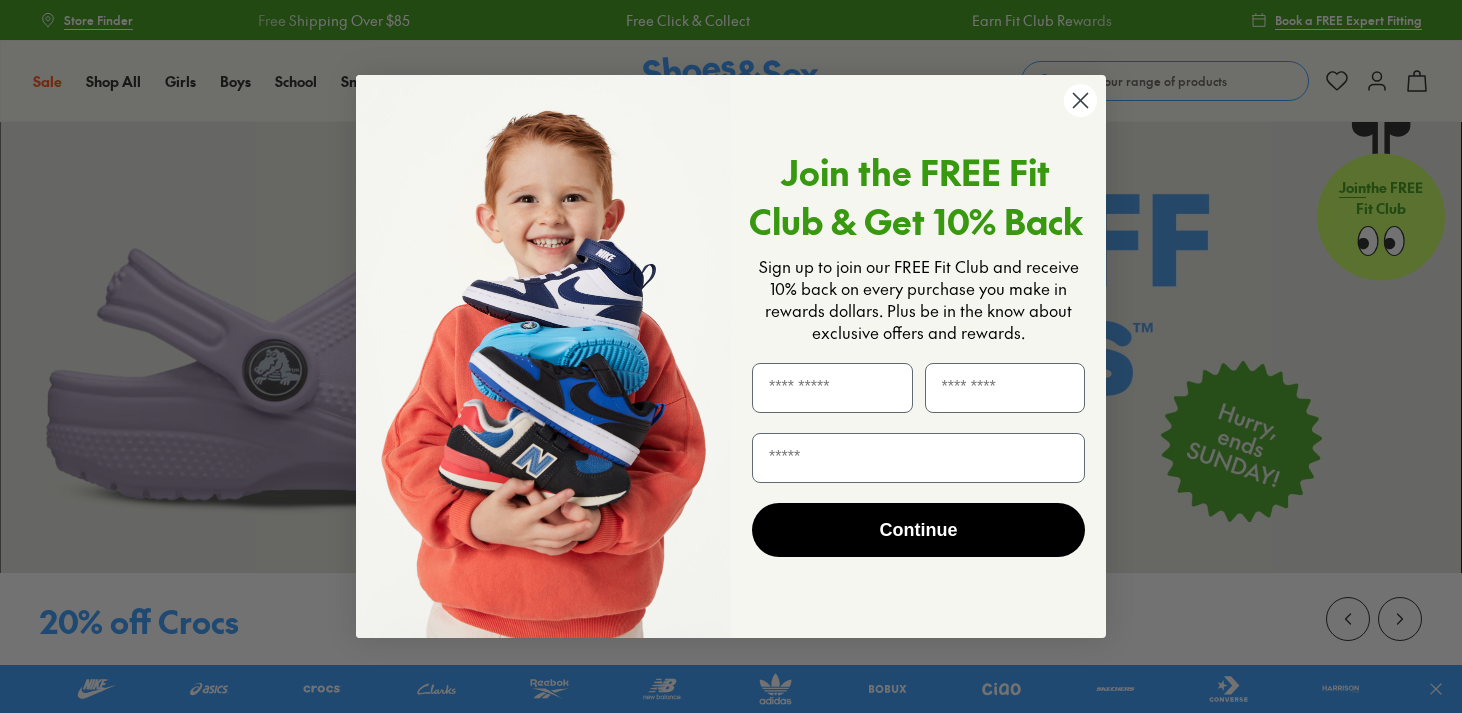 scroll, scrollTop: 0, scrollLeft: 0, axis: both 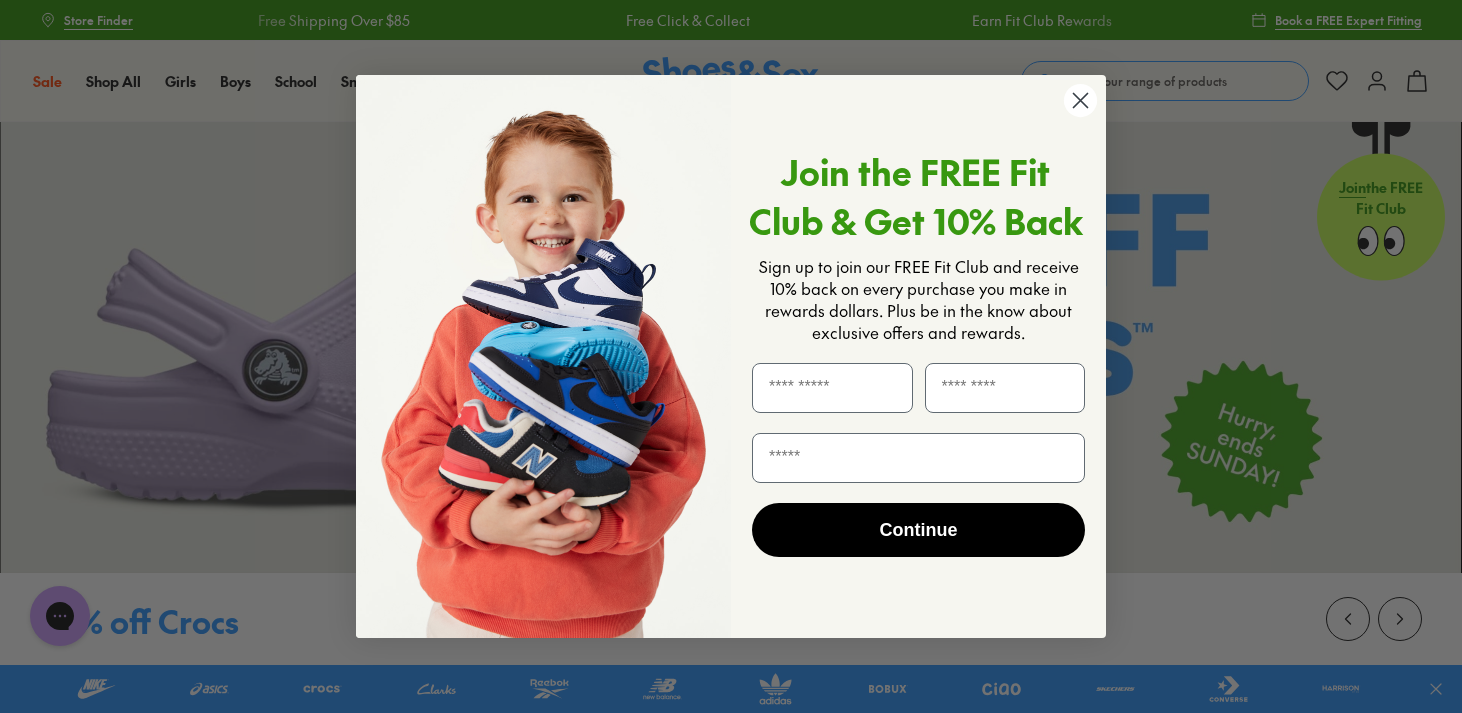 click 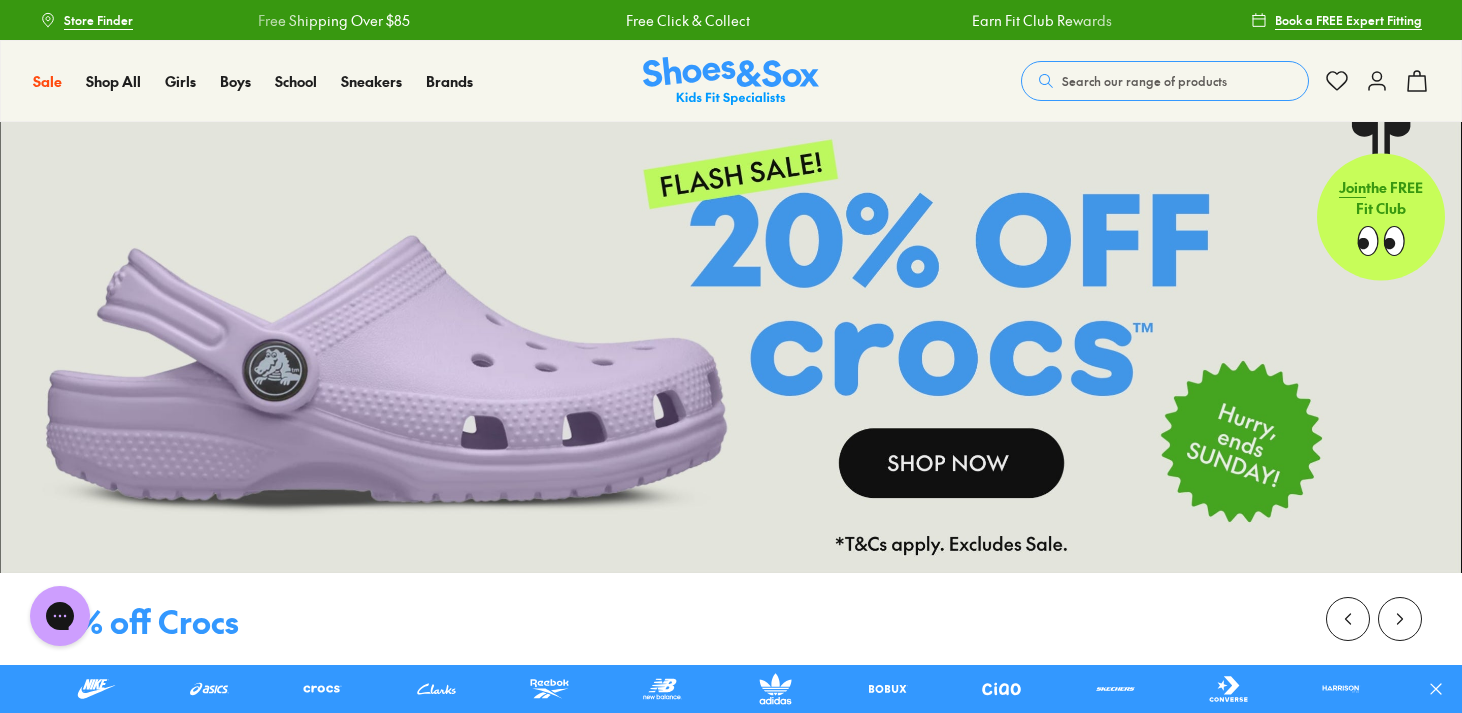 click 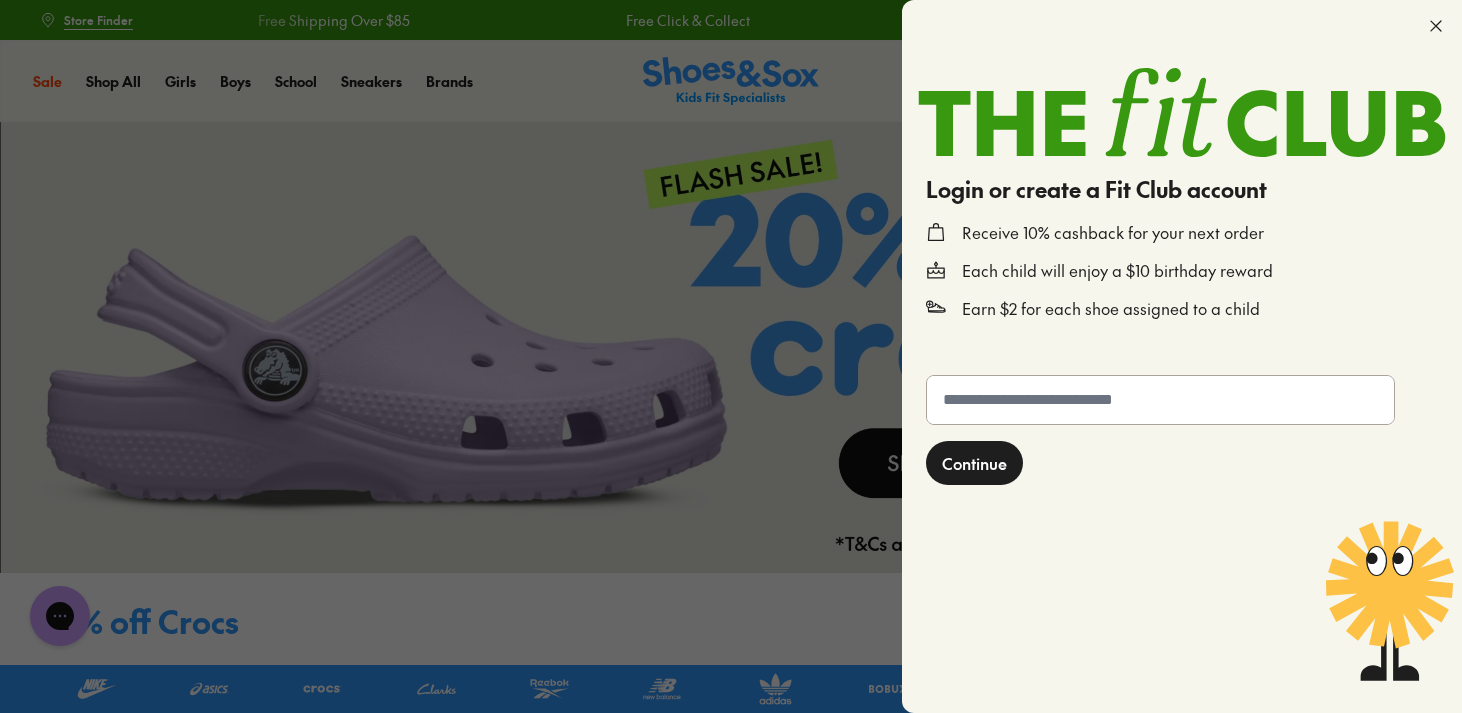 click 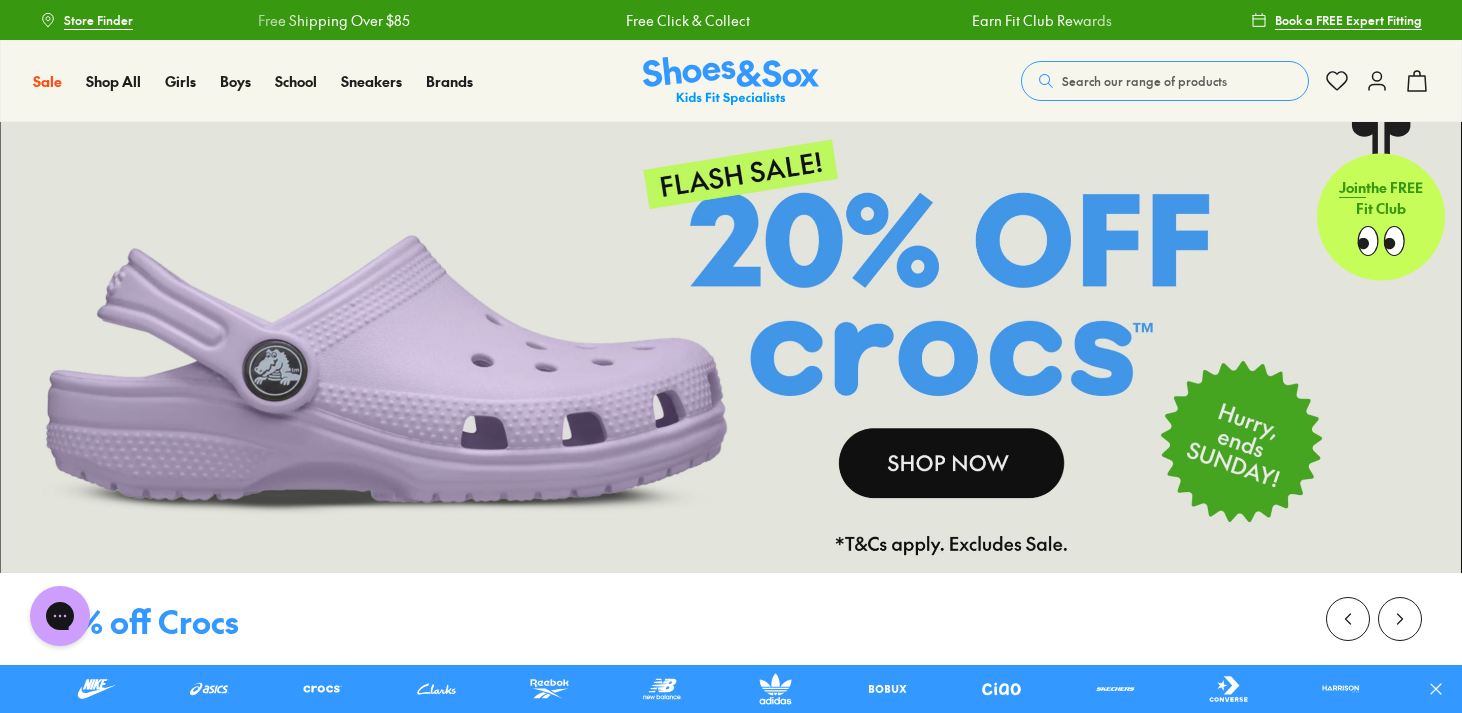 click 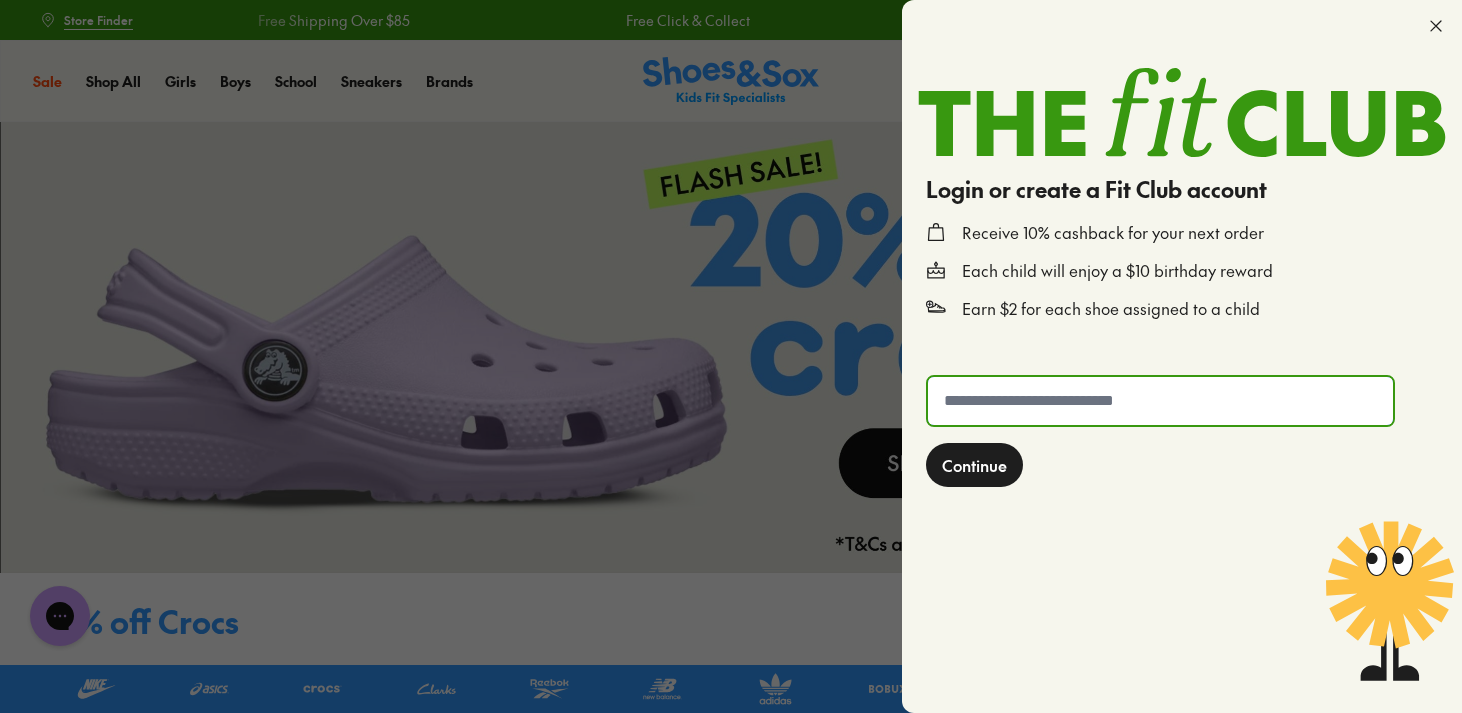 click 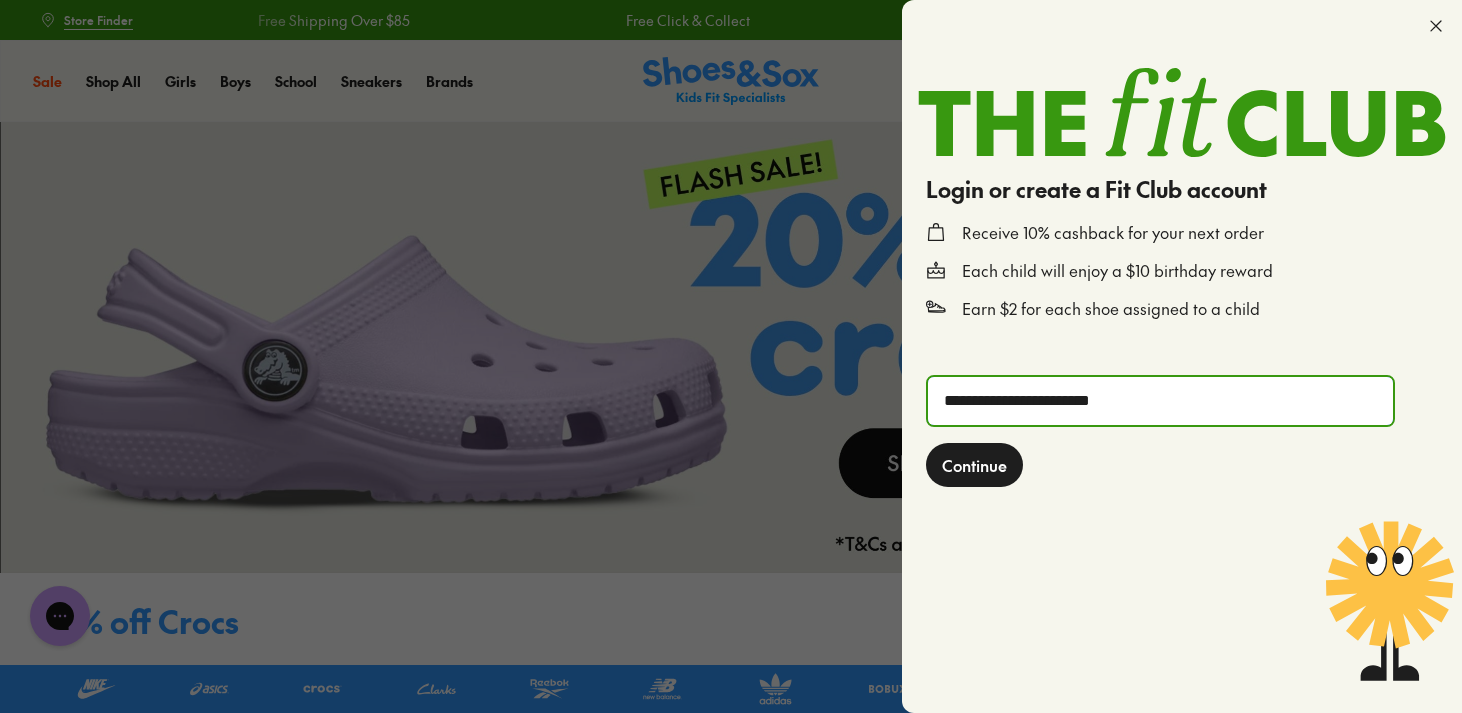 type on "**********" 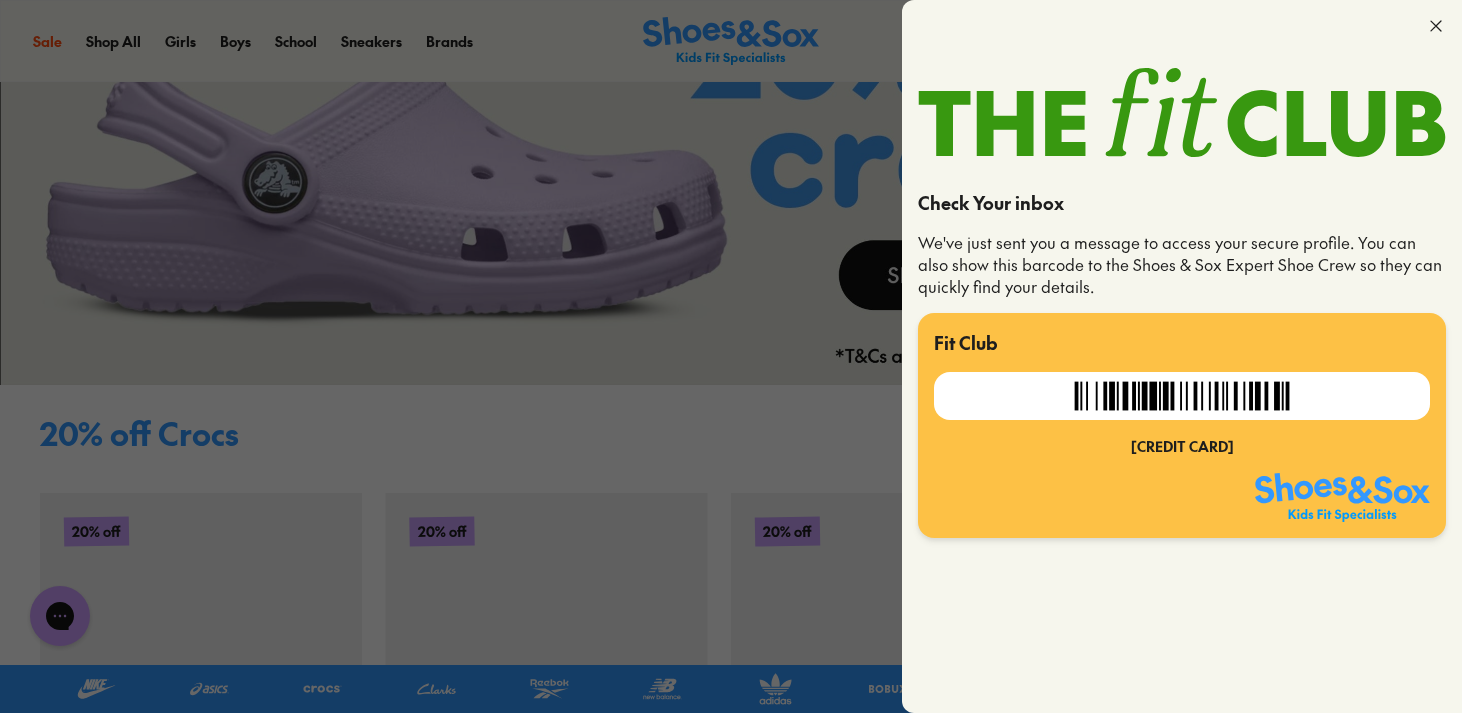 scroll, scrollTop: 0, scrollLeft: 0, axis: both 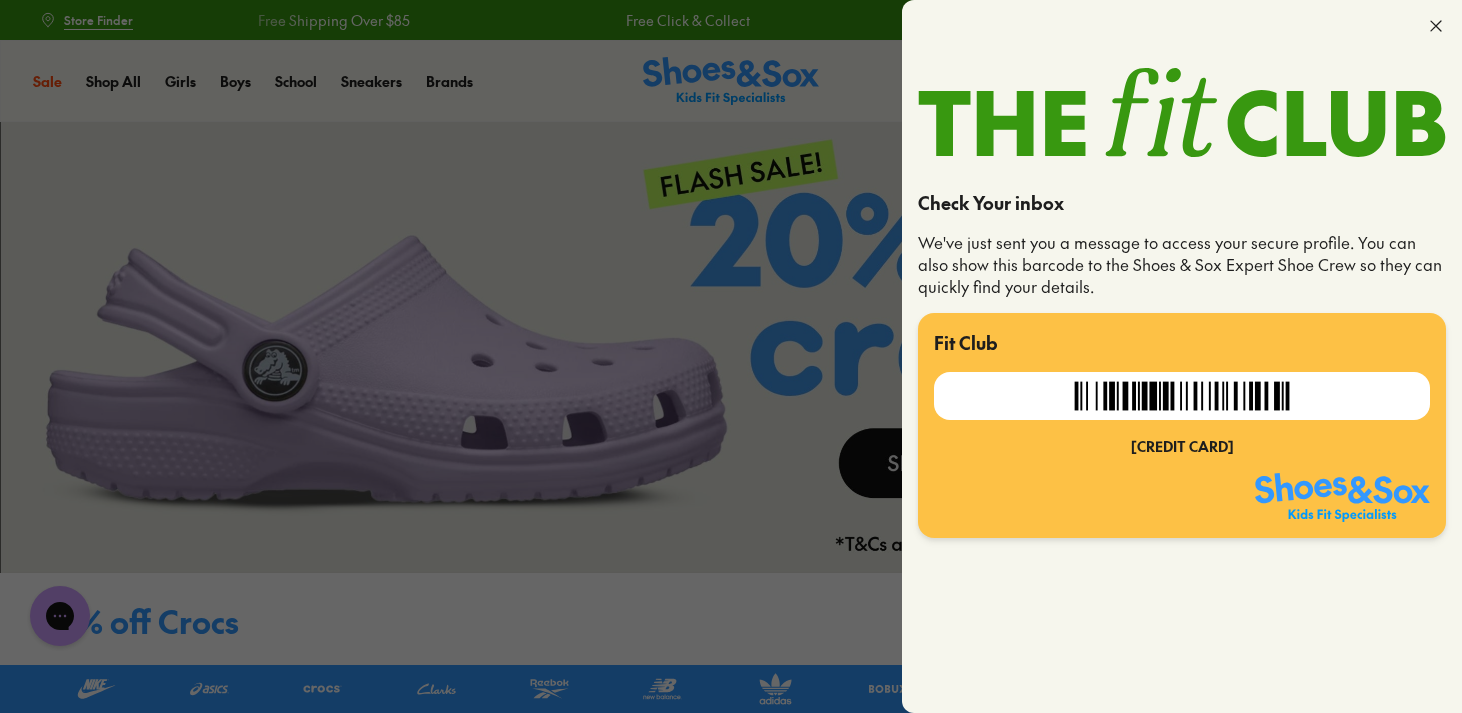 click 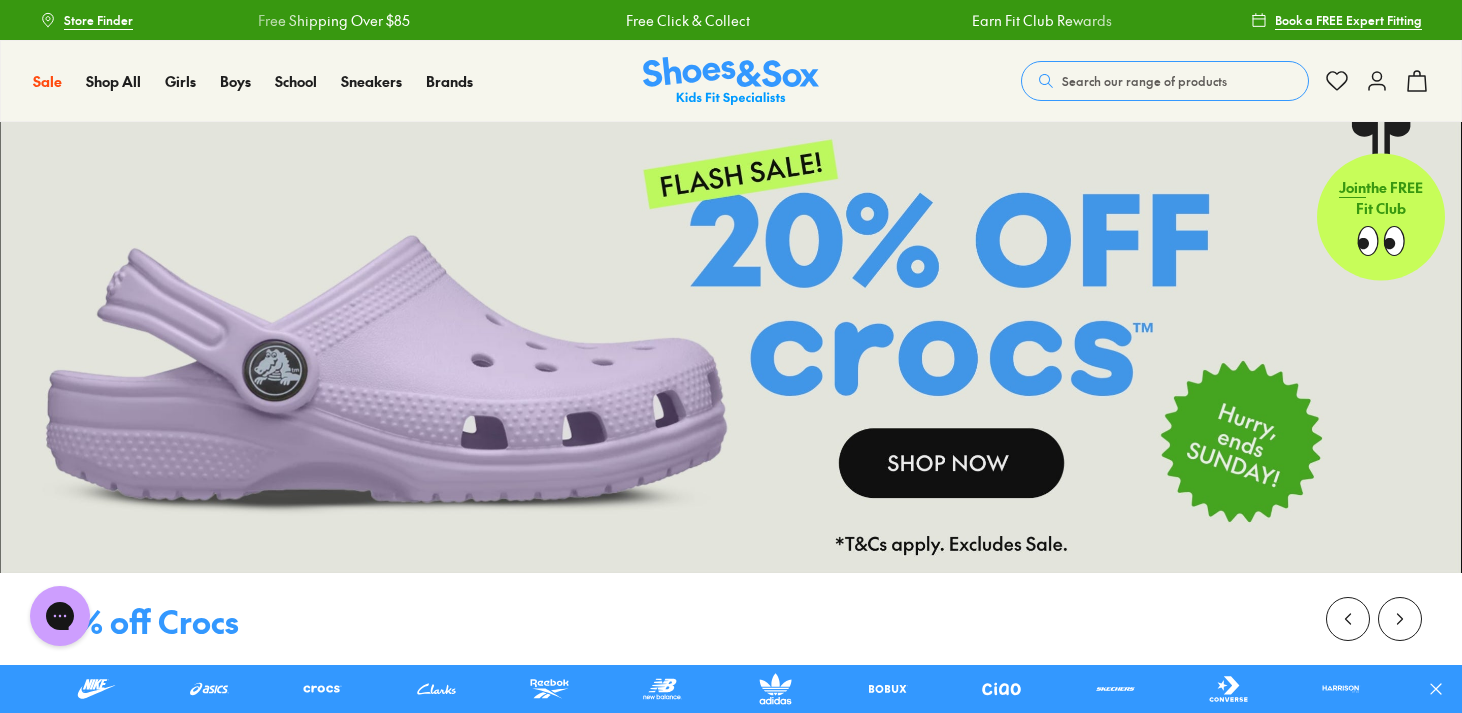 click 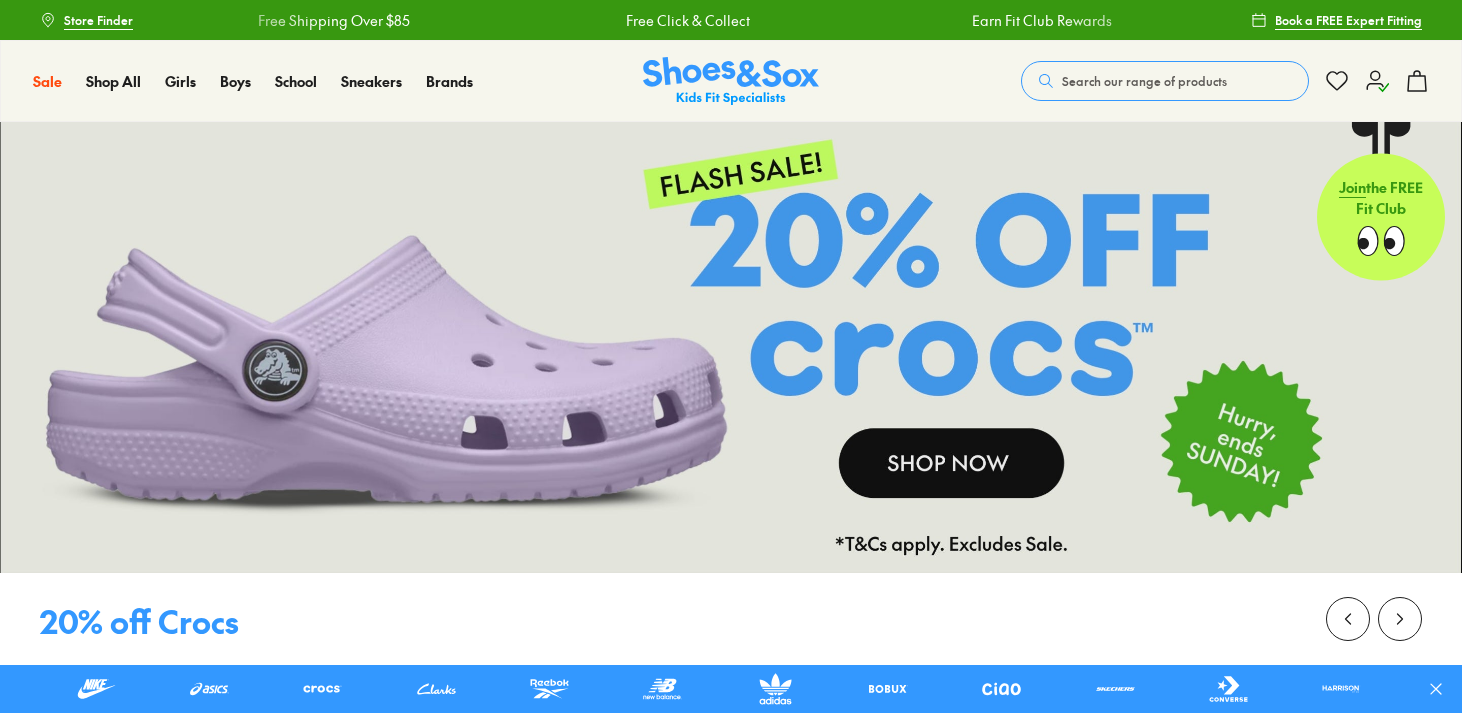 scroll, scrollTop: 0, scrollLeft: 0, axis: both 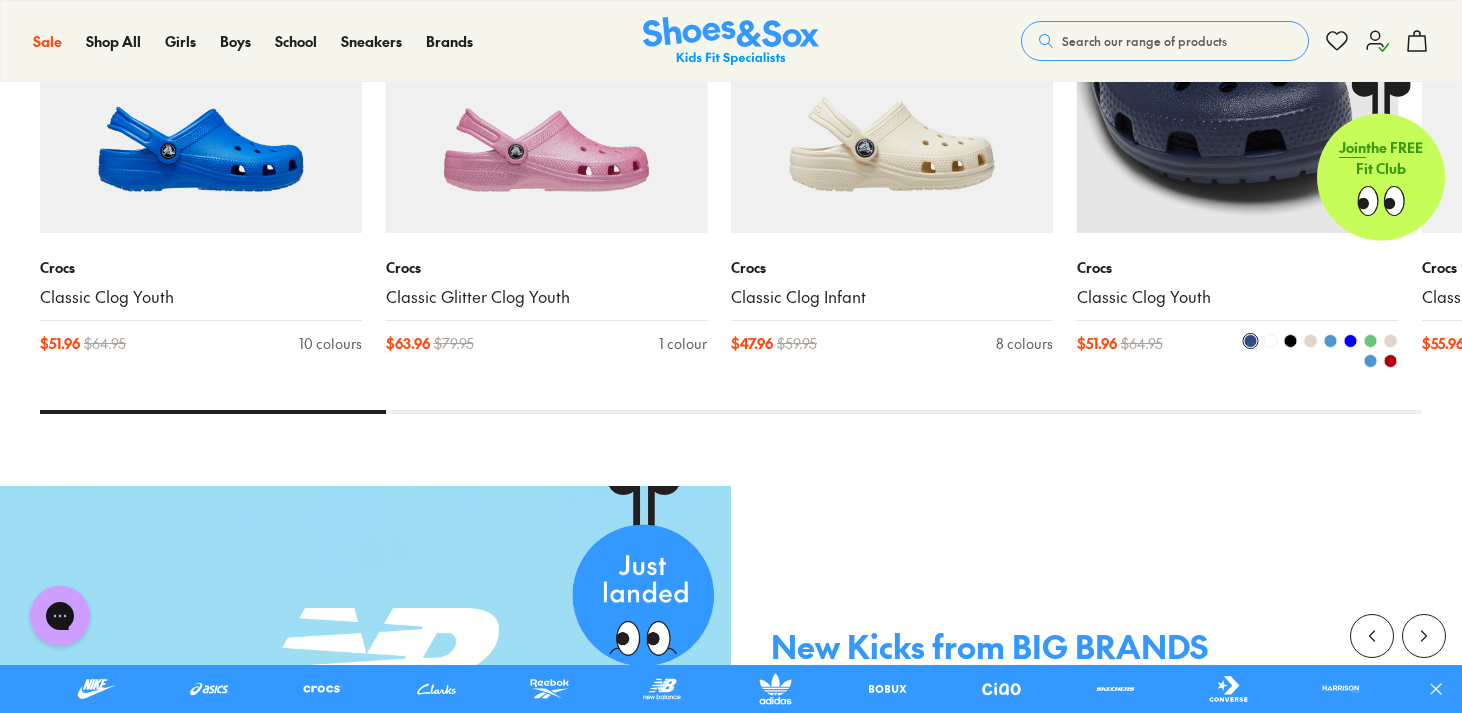 click at bounding box center (1238, 73) 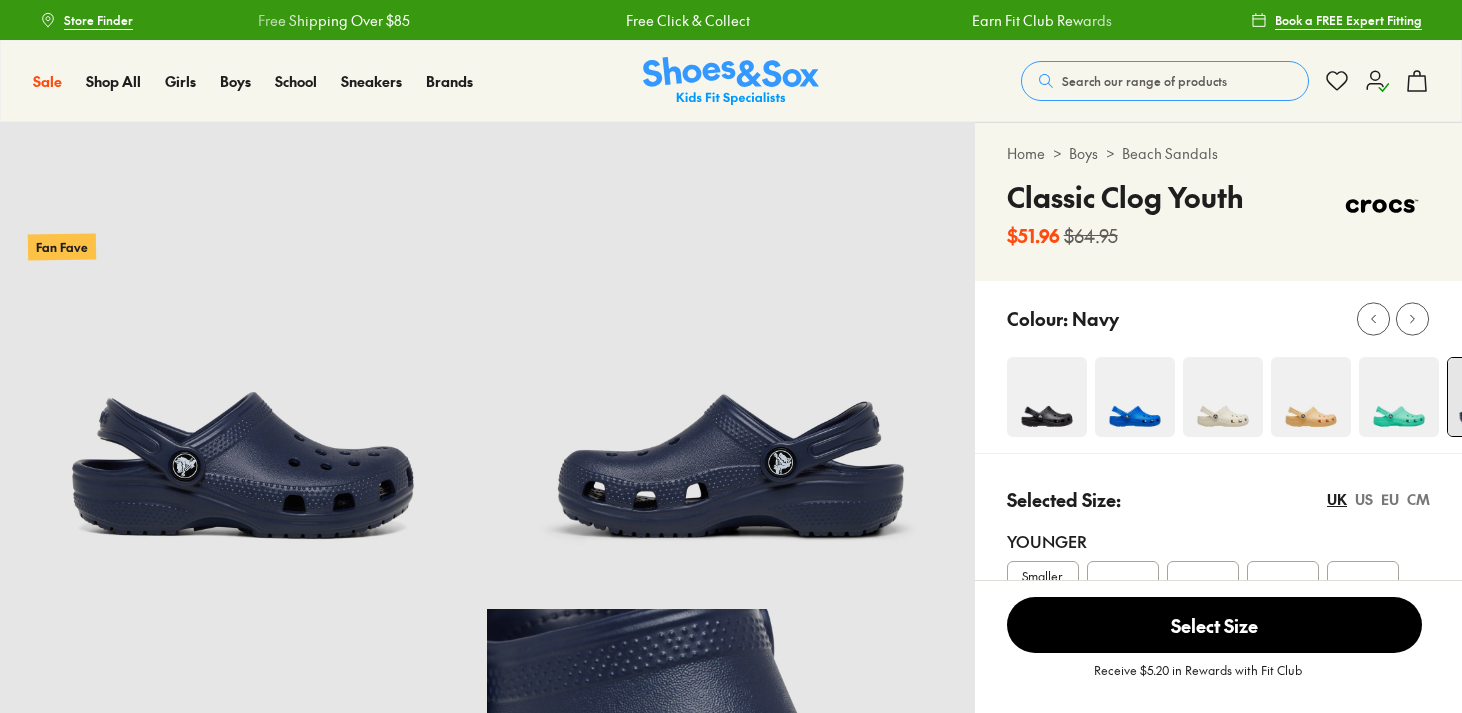 scroll, scrollTop: 0, scrollLeft: 0, axis: both 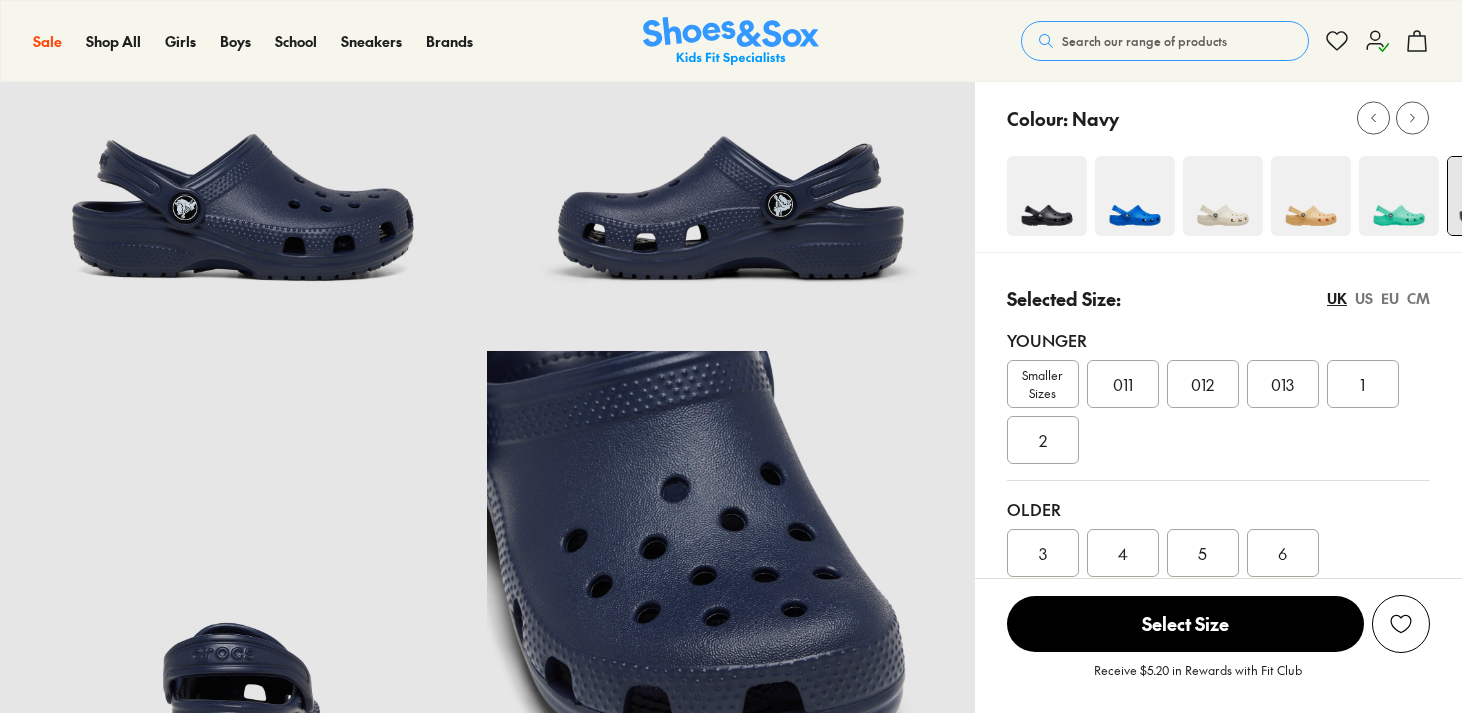 select on "*" 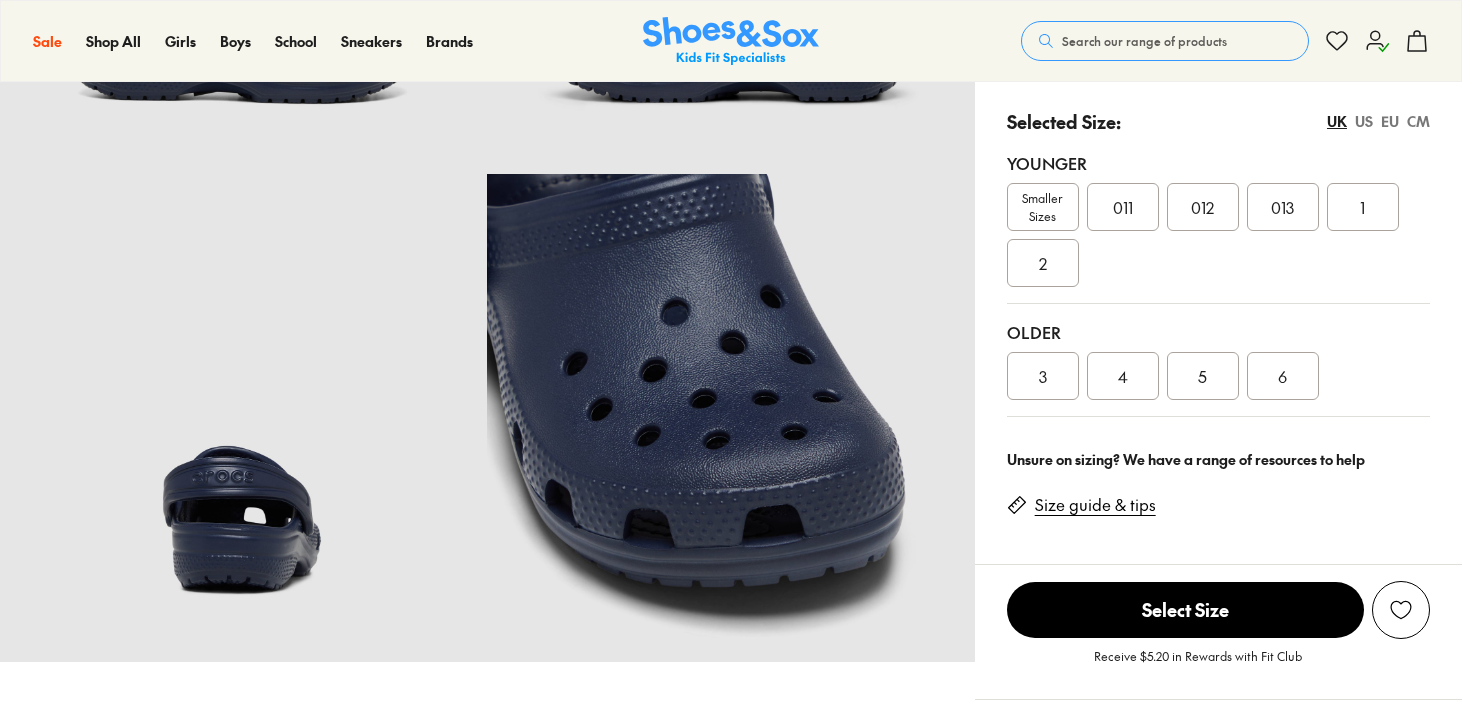 scroll, scrollTop: 436, scrollLeft: 0, axis: vertical 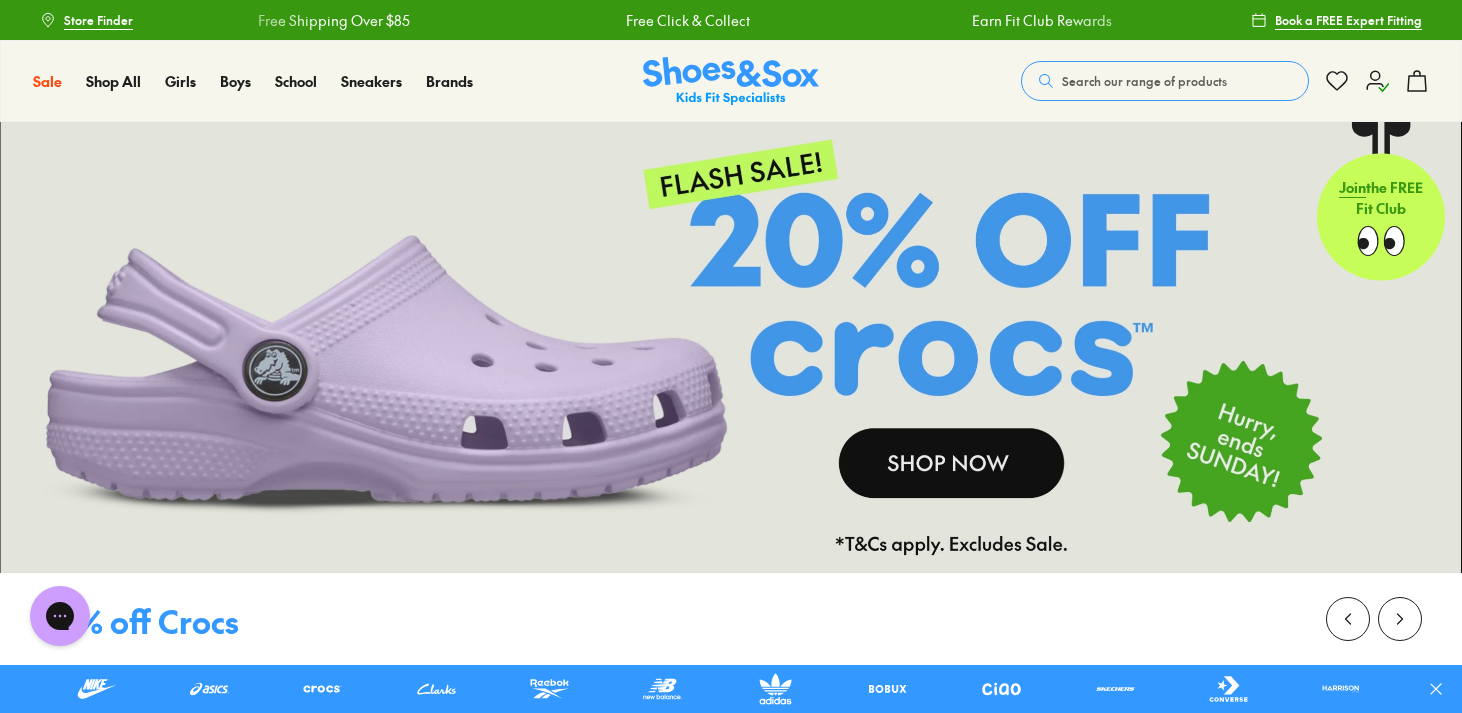 click at bounding box center [731, 347] 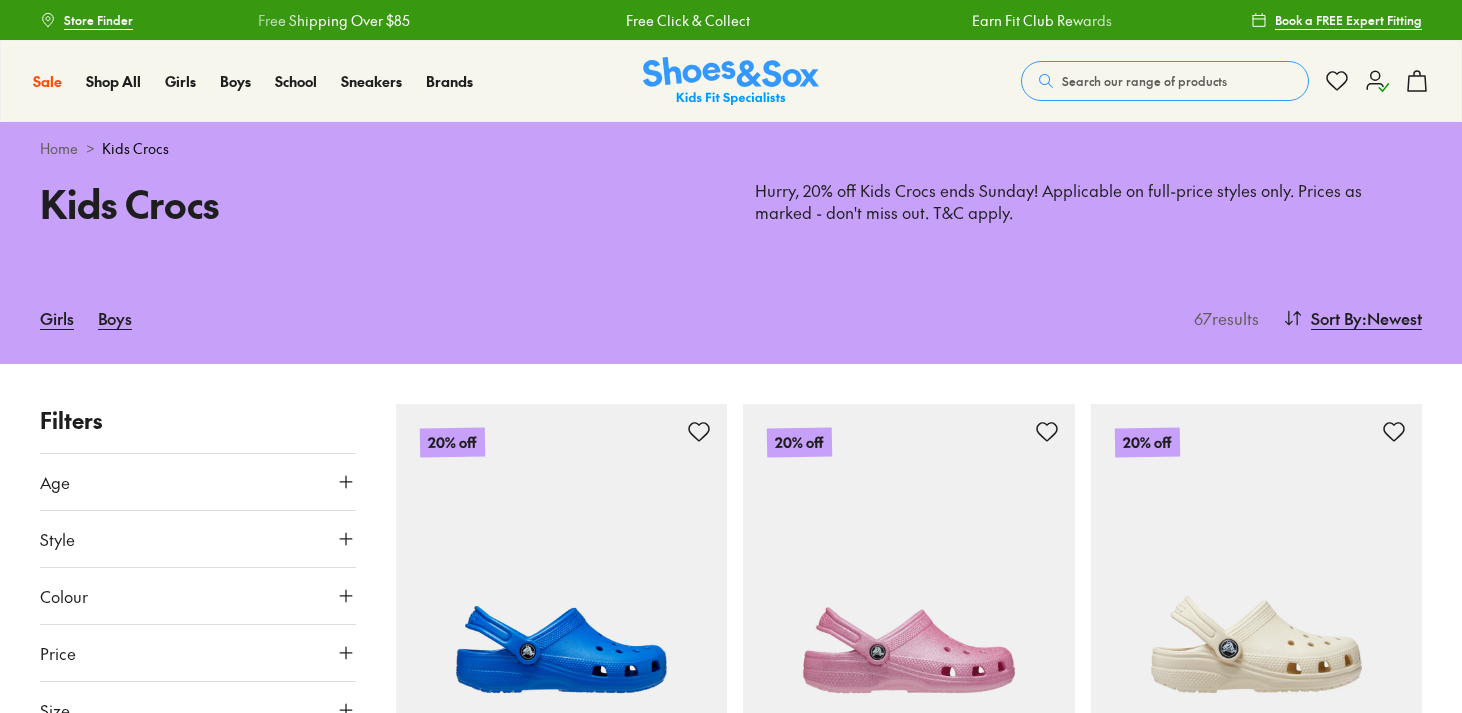 scroll, scrollTop: 0, scrollLeft: 0, axis: both 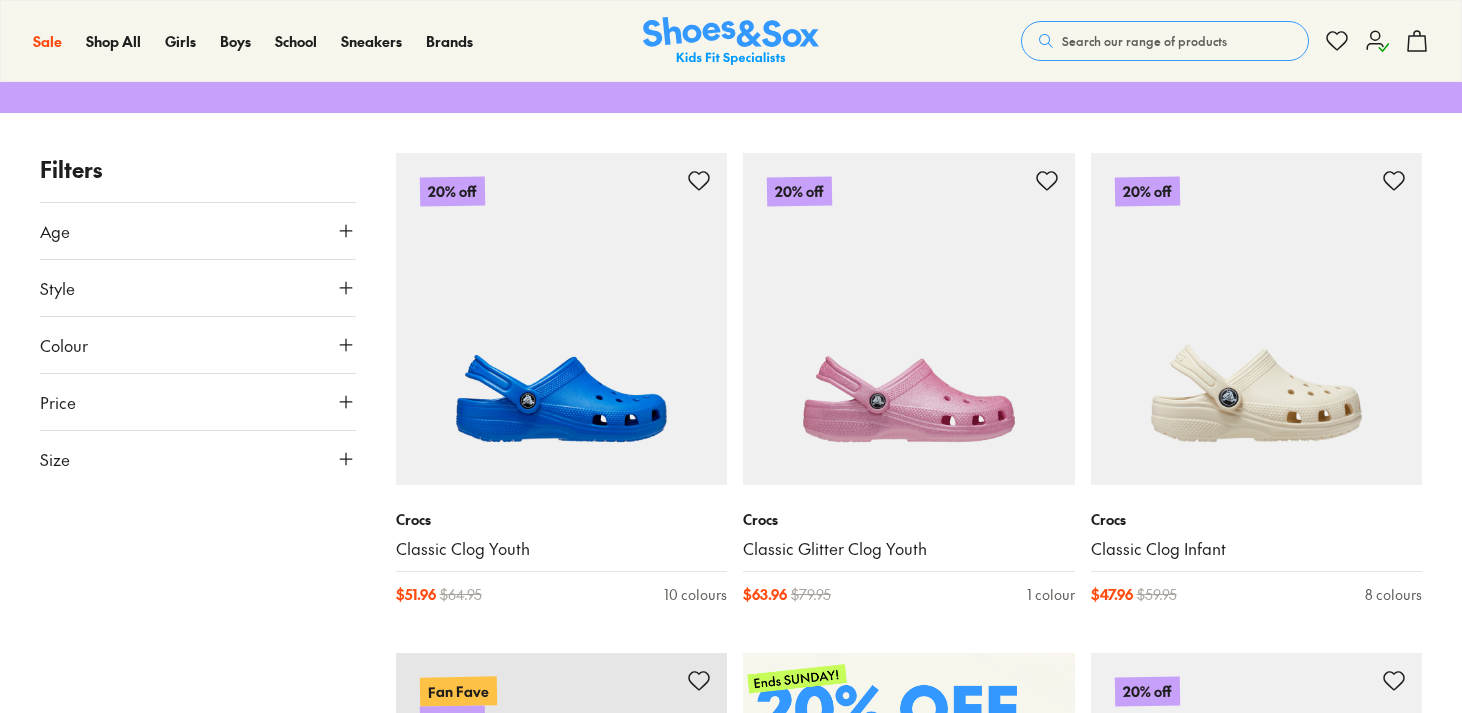 type on "****" 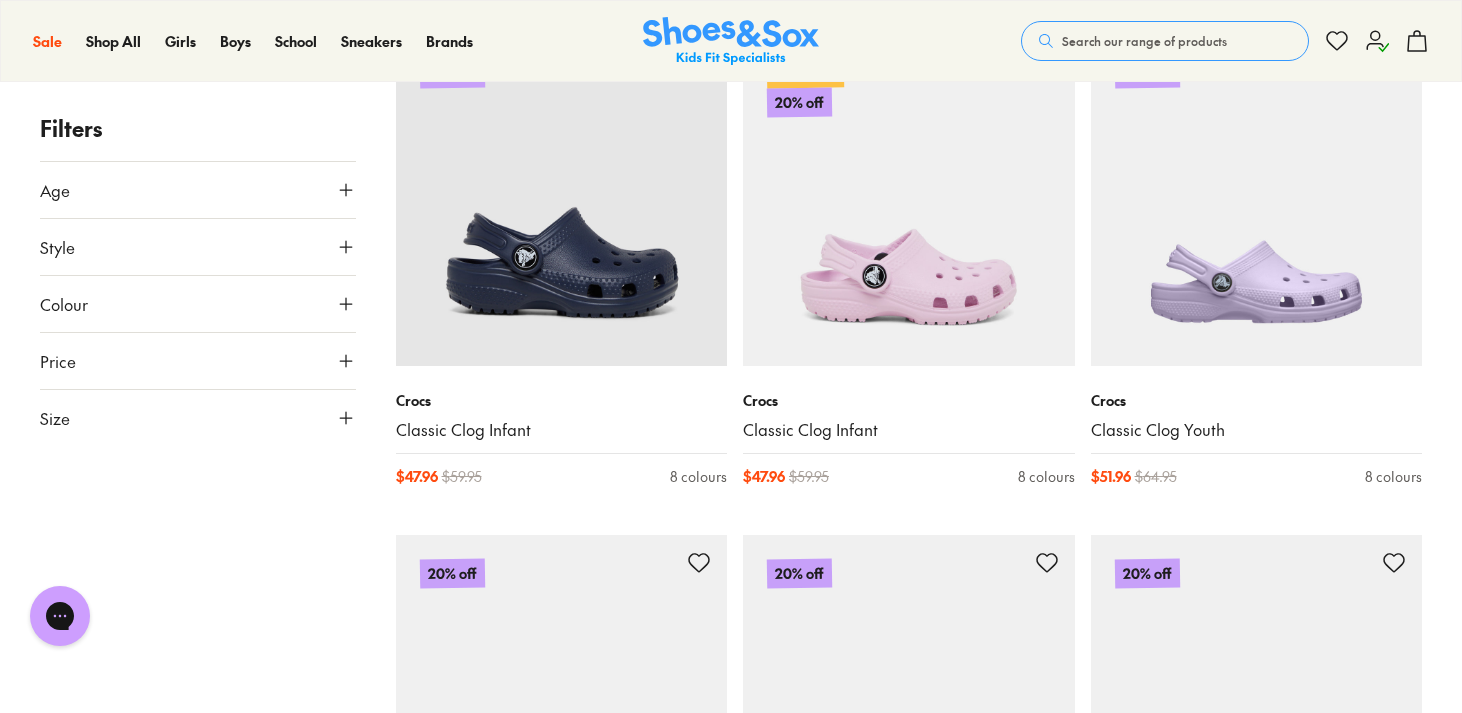 scroll, scrollTop: 1372, scrollLeft: 0, axis: vertical 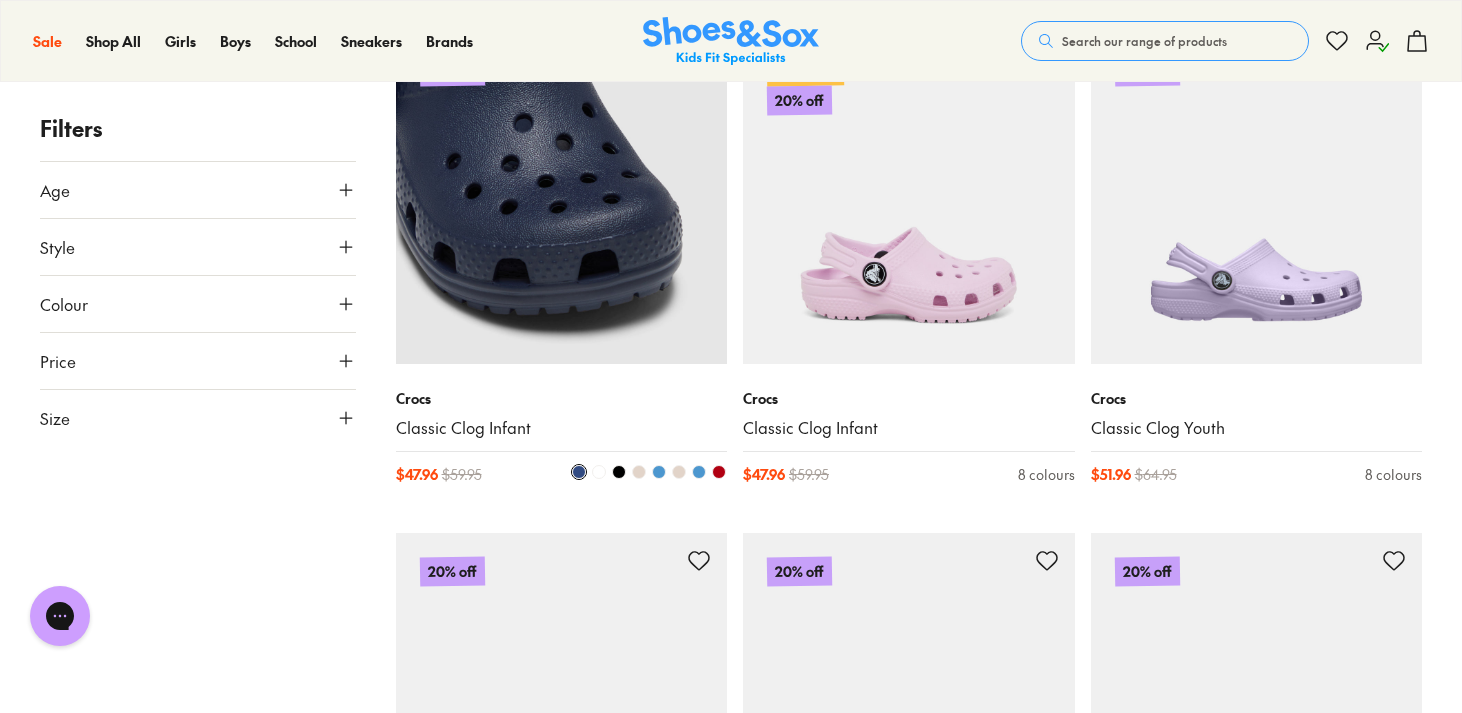click at bounding box center (562, 199) 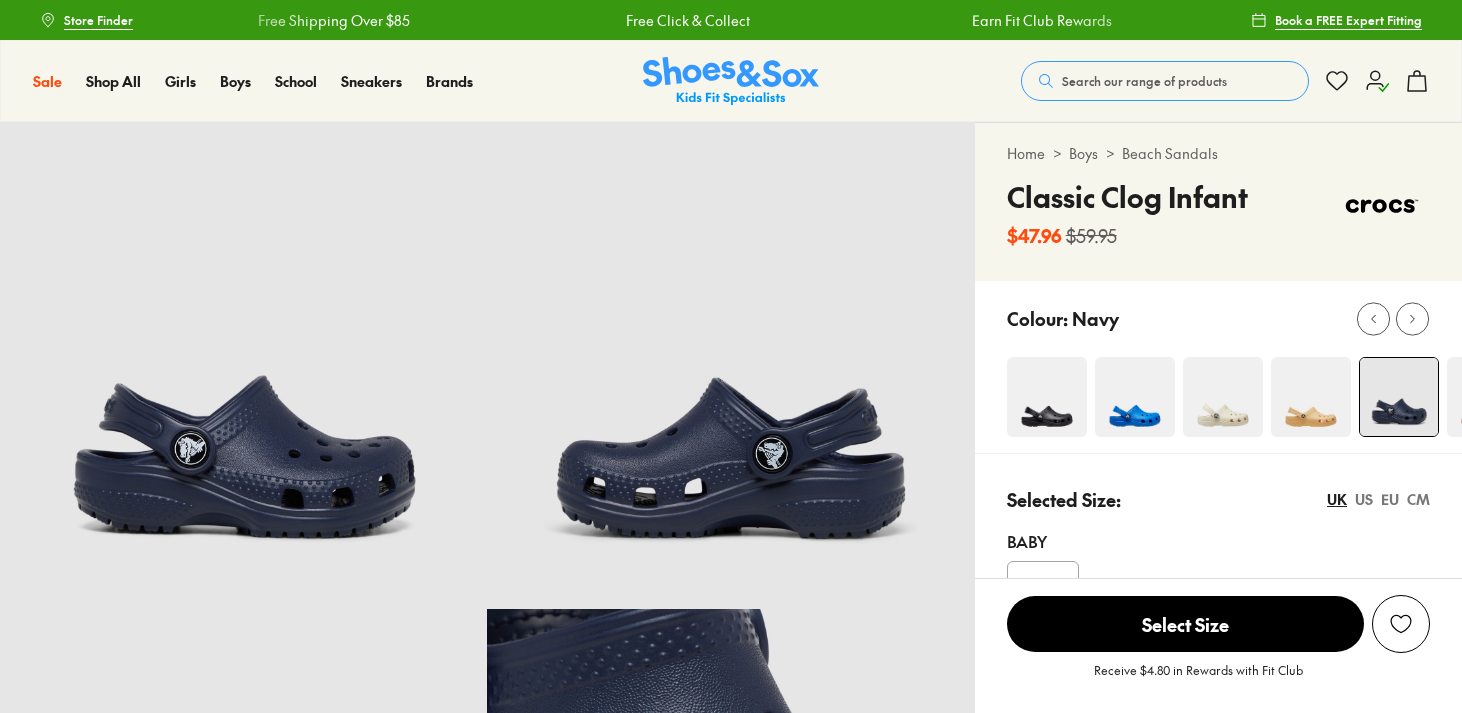 scroll, scrollTop: 0, scrollLeft: 0, axis: both 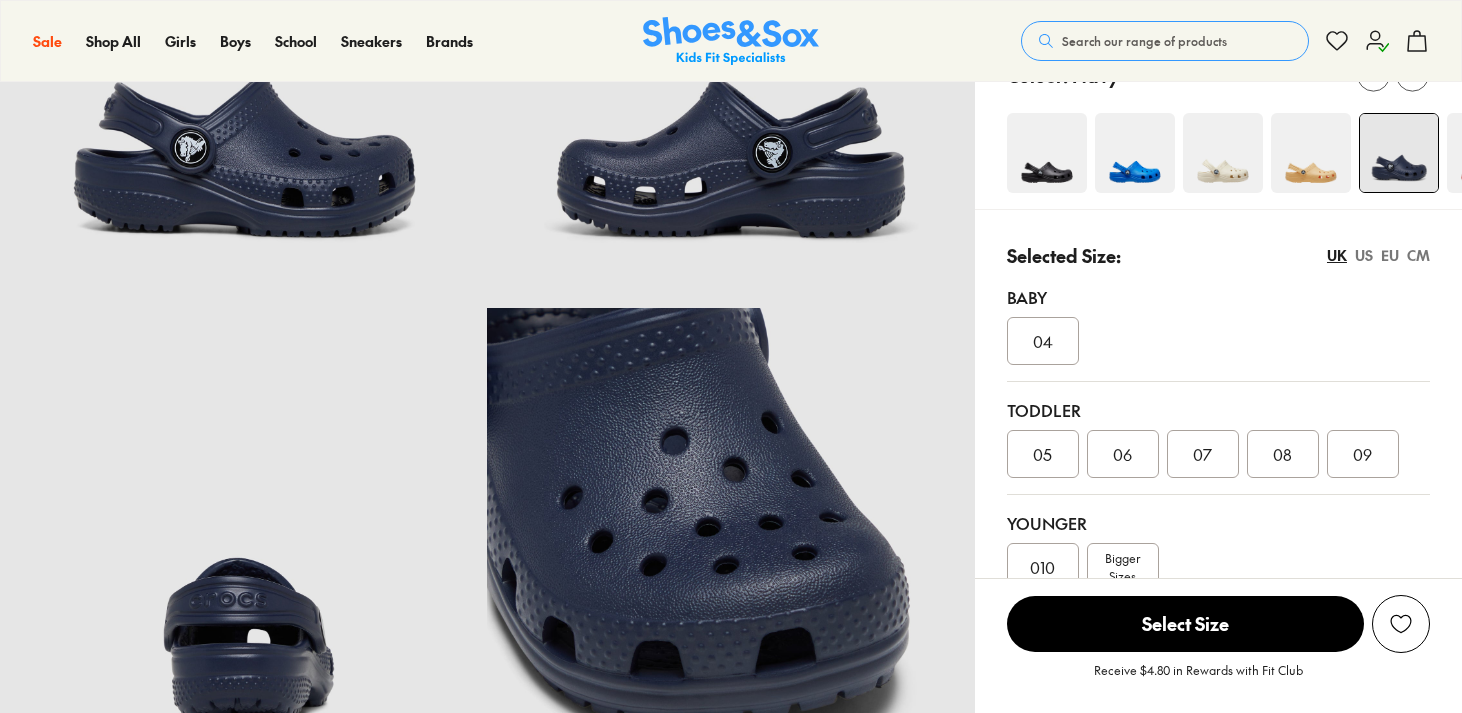 select on "*" 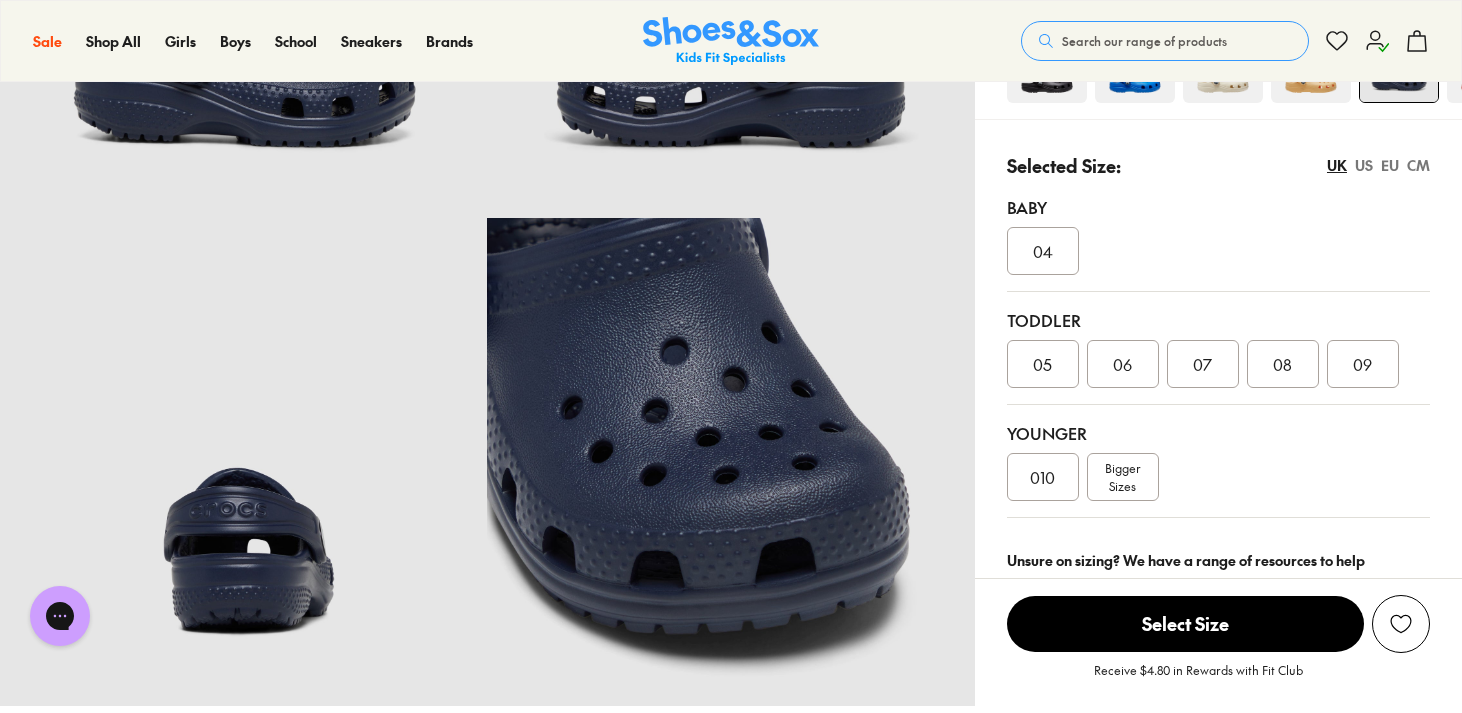 scroll, scrollTop: 0, scrollLeft: 0, axis: both 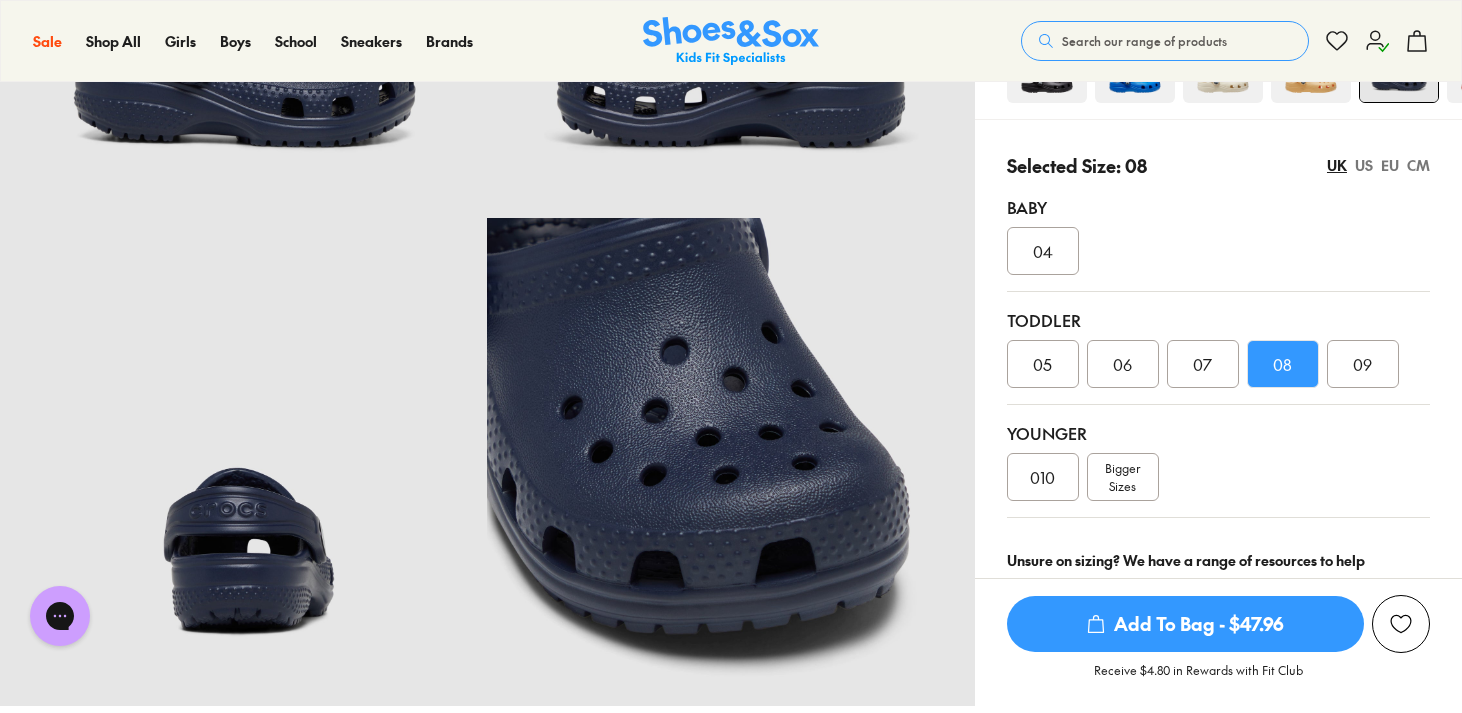 click on "09" at bounding box center [1363, 364] 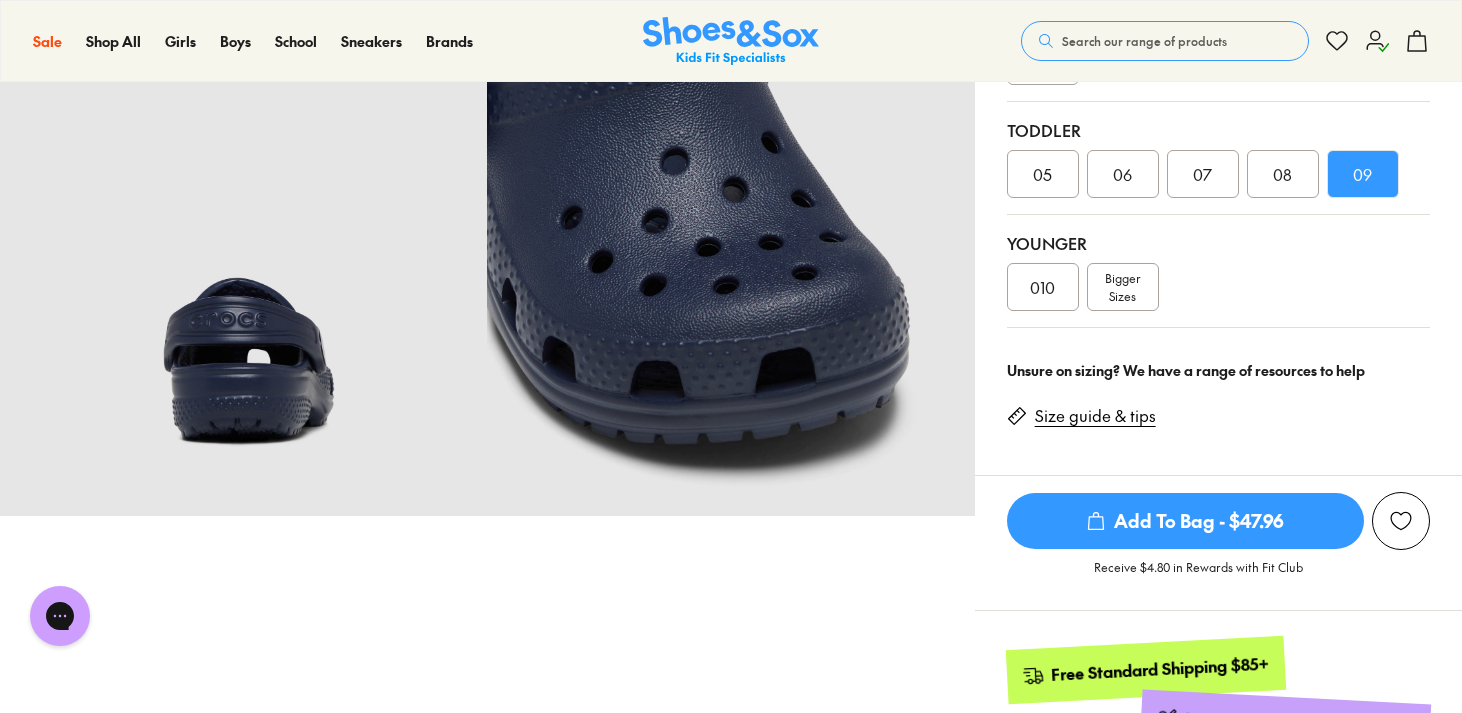 click on "Size guide & tips" at bounding box center (1095, 416) 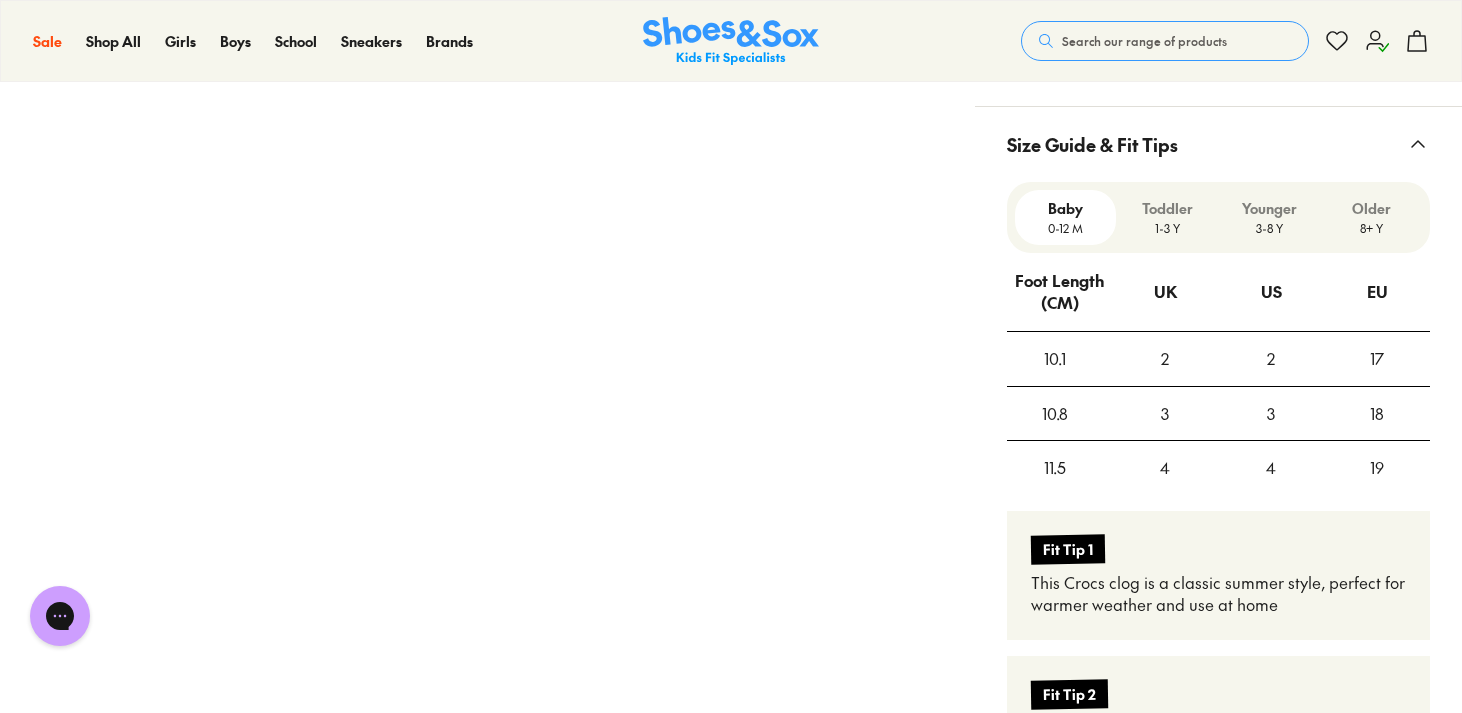 scroll, scrollTop: 1542, scrollLeft: 0, axis: vertical 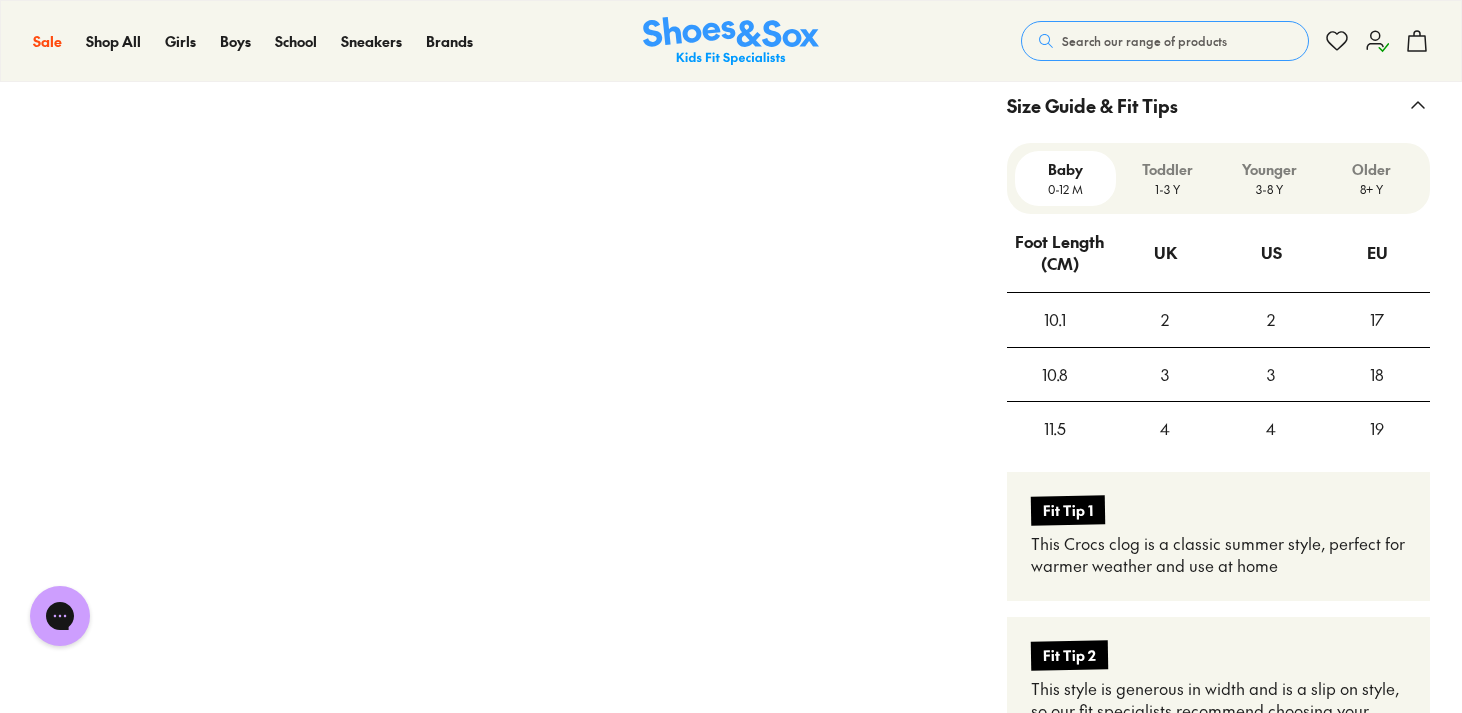 click on "1-3 Y" at bounding box center (1167, 189) 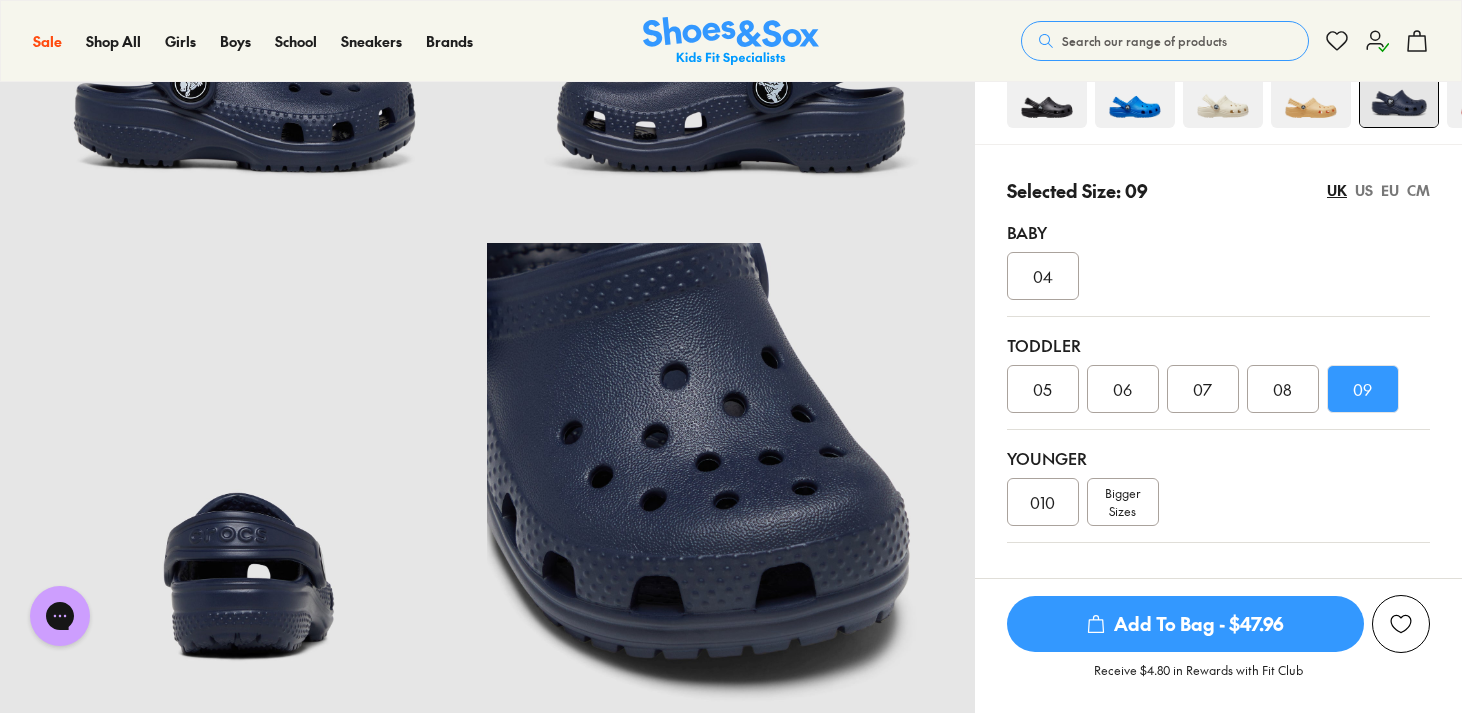 scroll, scrollTop: 371, scrollLeft: 0, axis: vertical 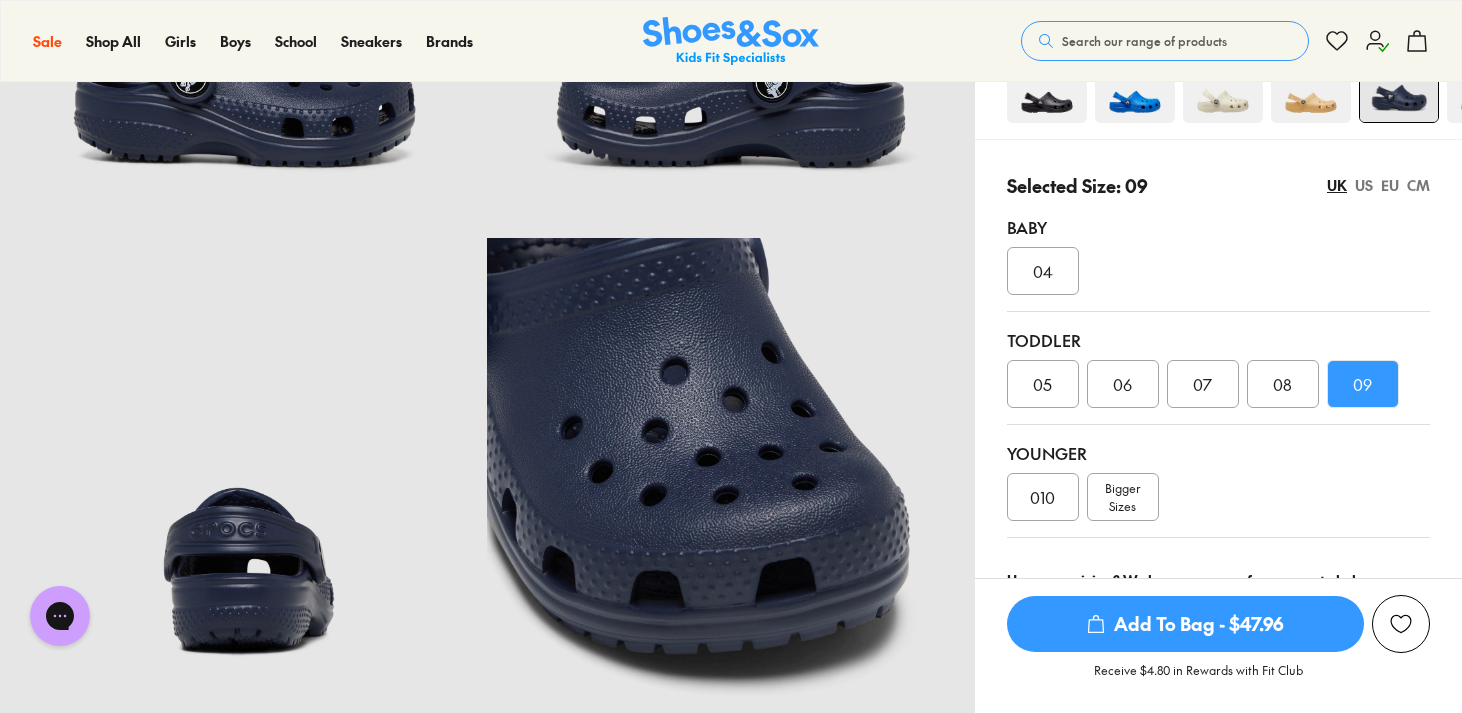 click on "010" at bounding box center (1042, 497) 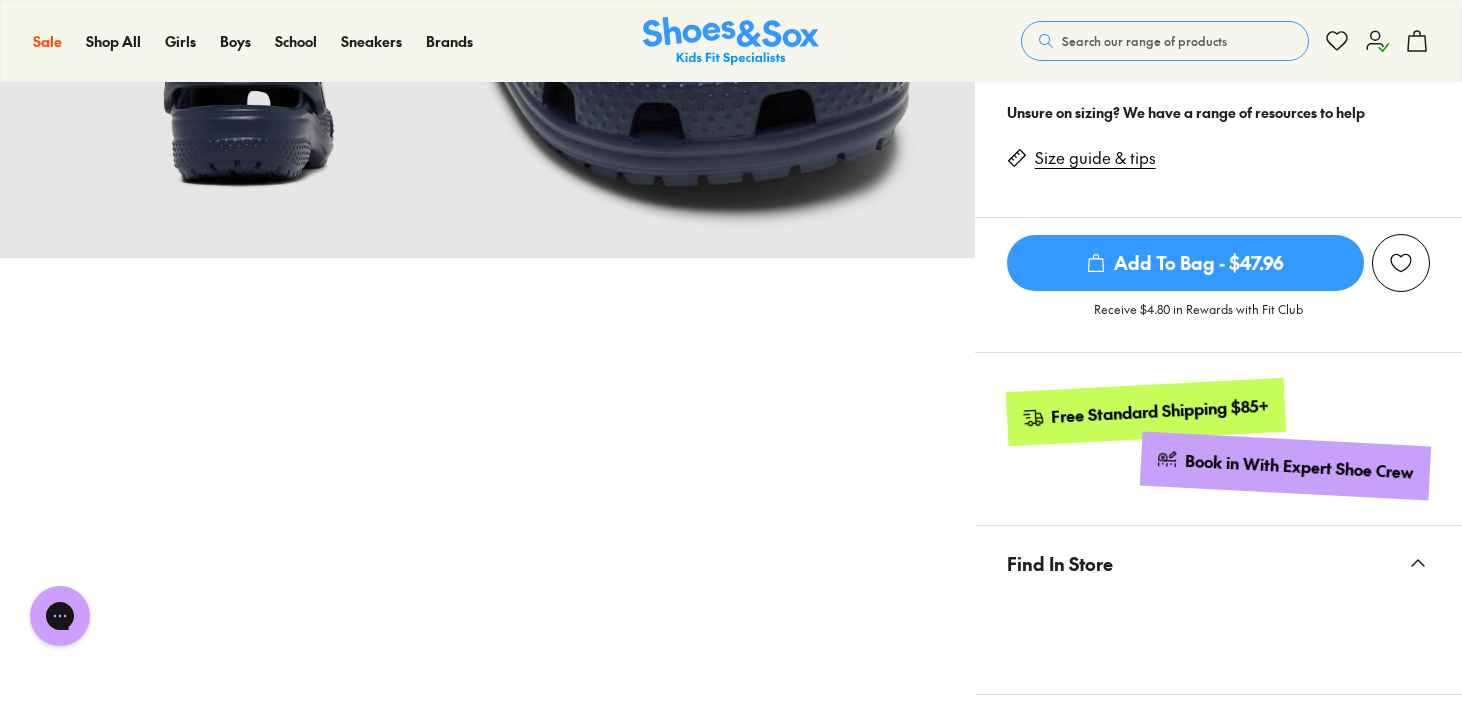 scroll, scrollTop: 850, scrollLeft: 0, axis: vertical 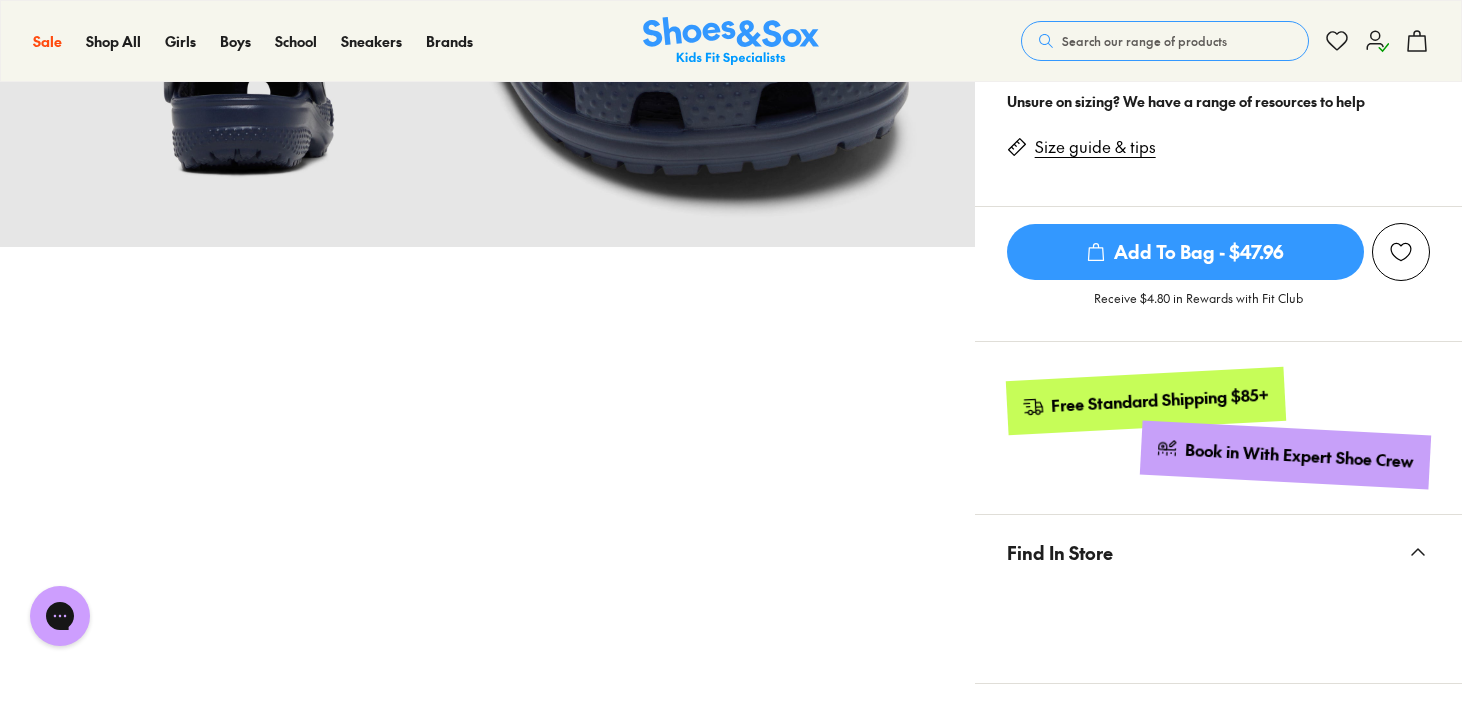 click on "Size guide & tips" at bounding box center [1089, 143] 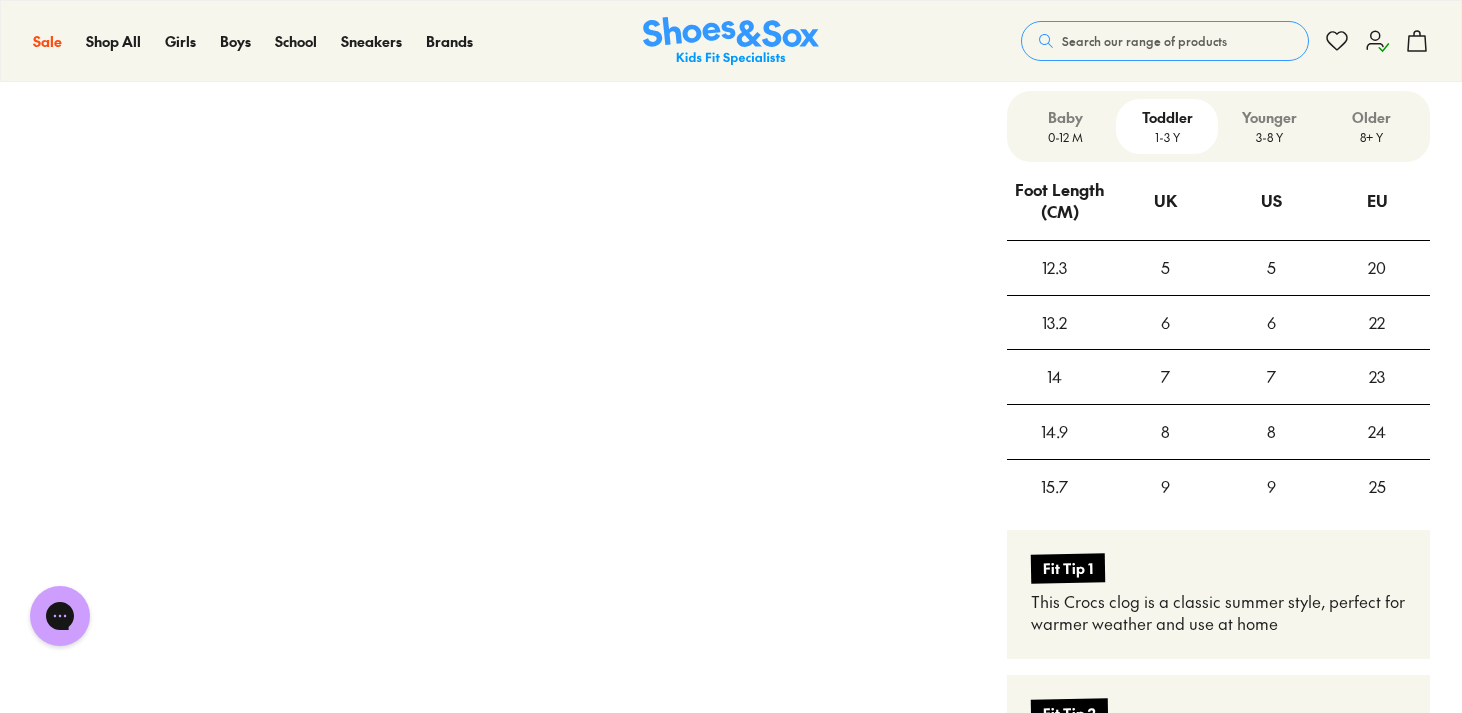 scroll, scrollTop: 1610, scrollLeft: 0, axis: vertical 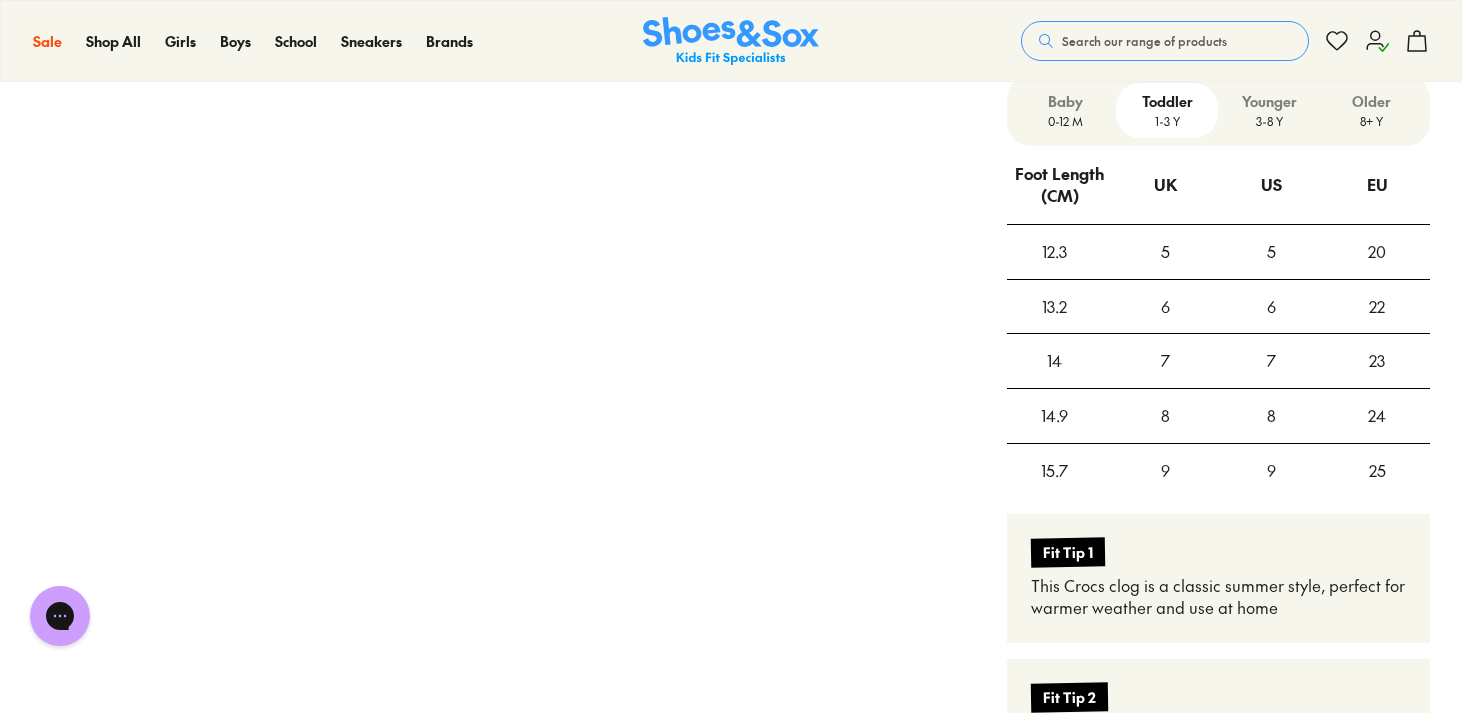 click on "Younger" at bounding box center (1269, 101) 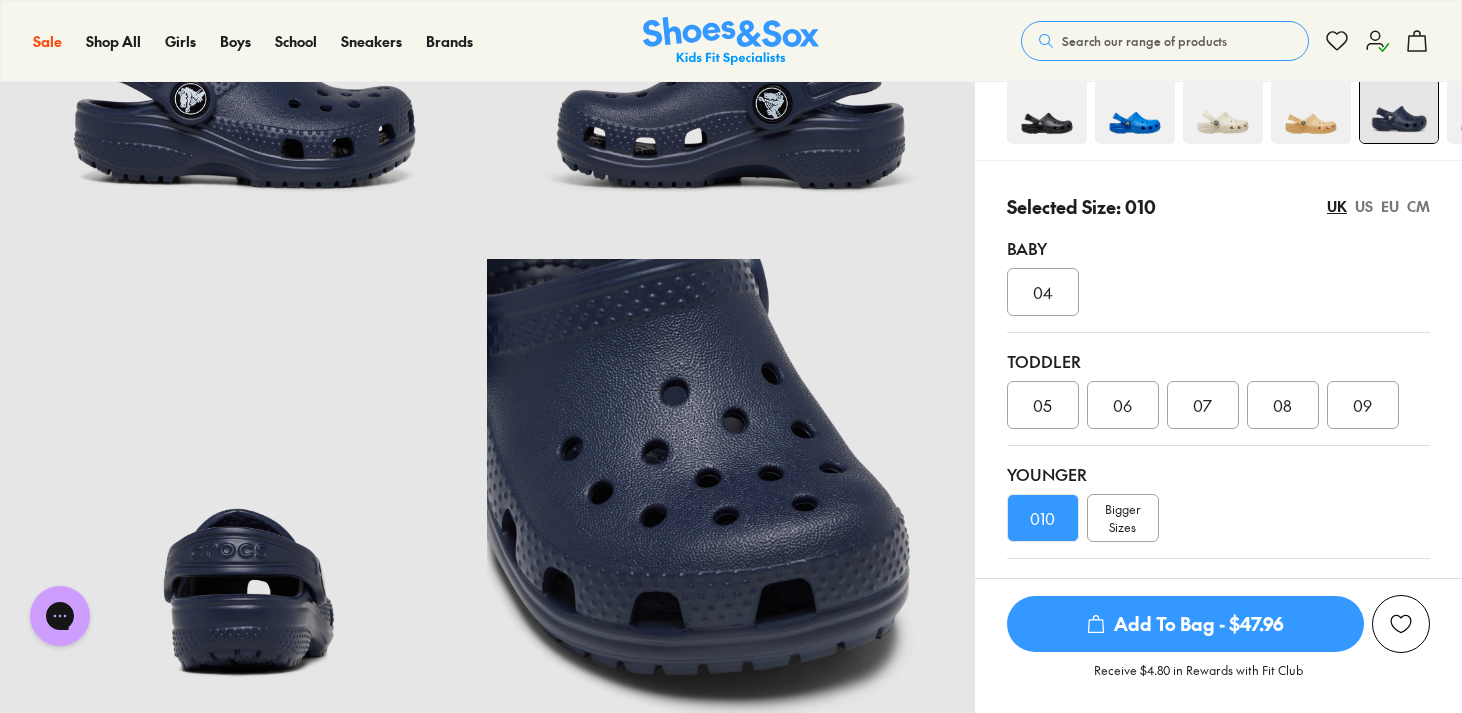 scroll, scrollTop: 360, scrollLeft: 0, axis: vertical 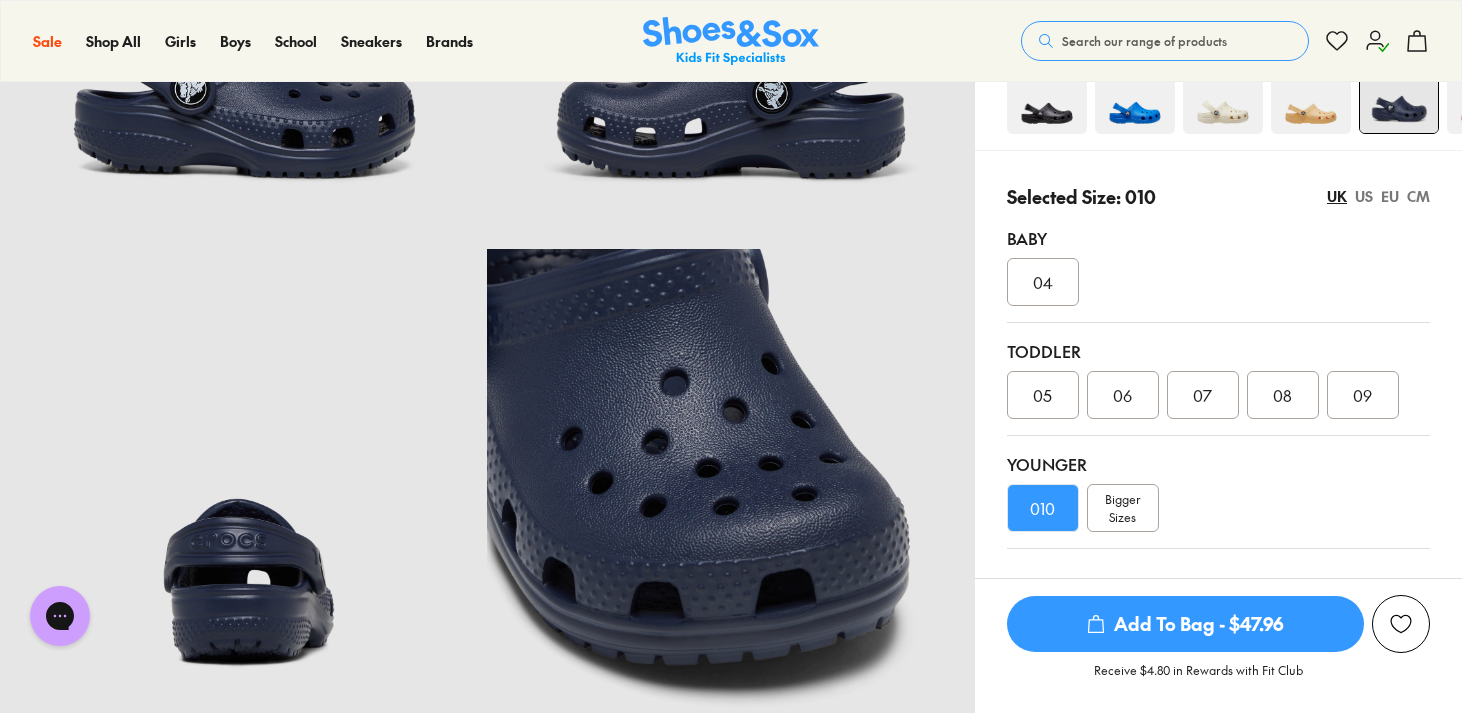 click on "09" at bounding box center (1362, 395) 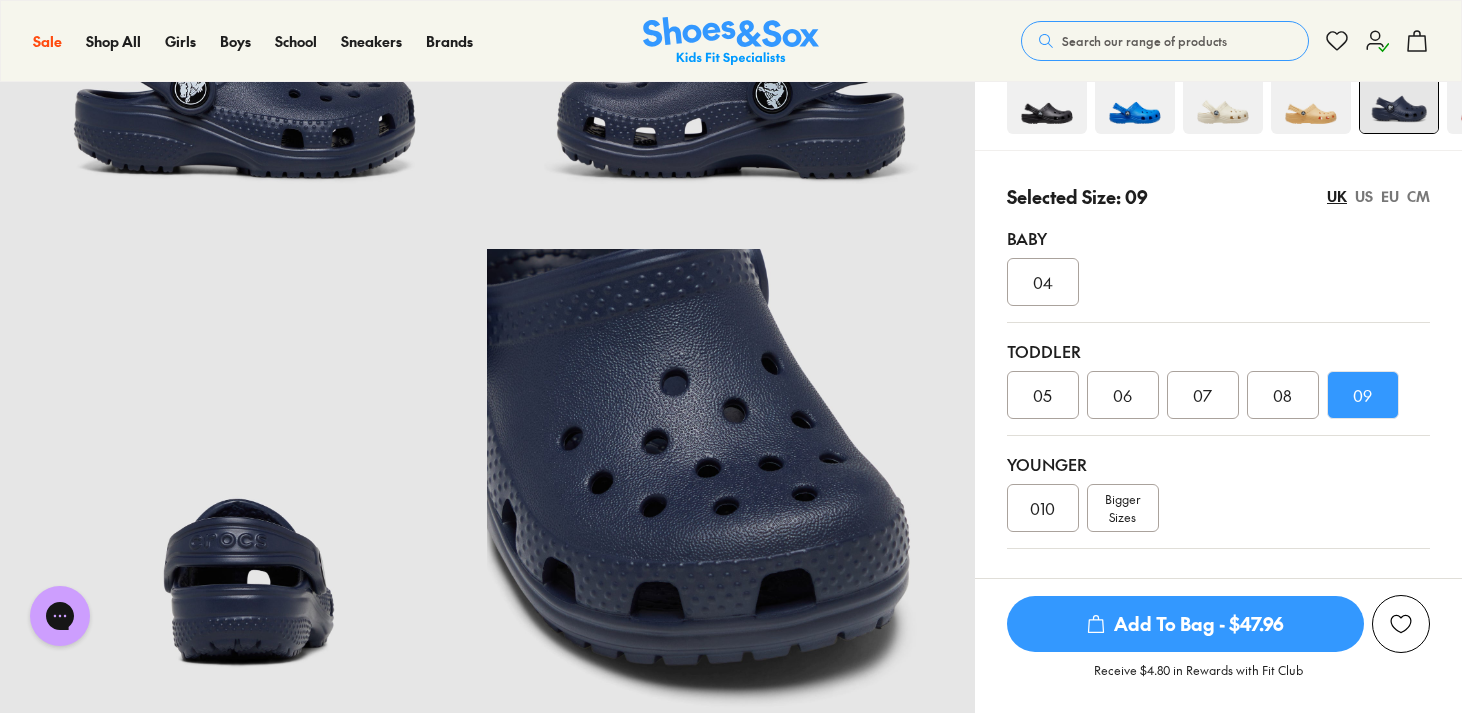 click on "Add To Bag - $47.96" at bounding box center (1185, 624) 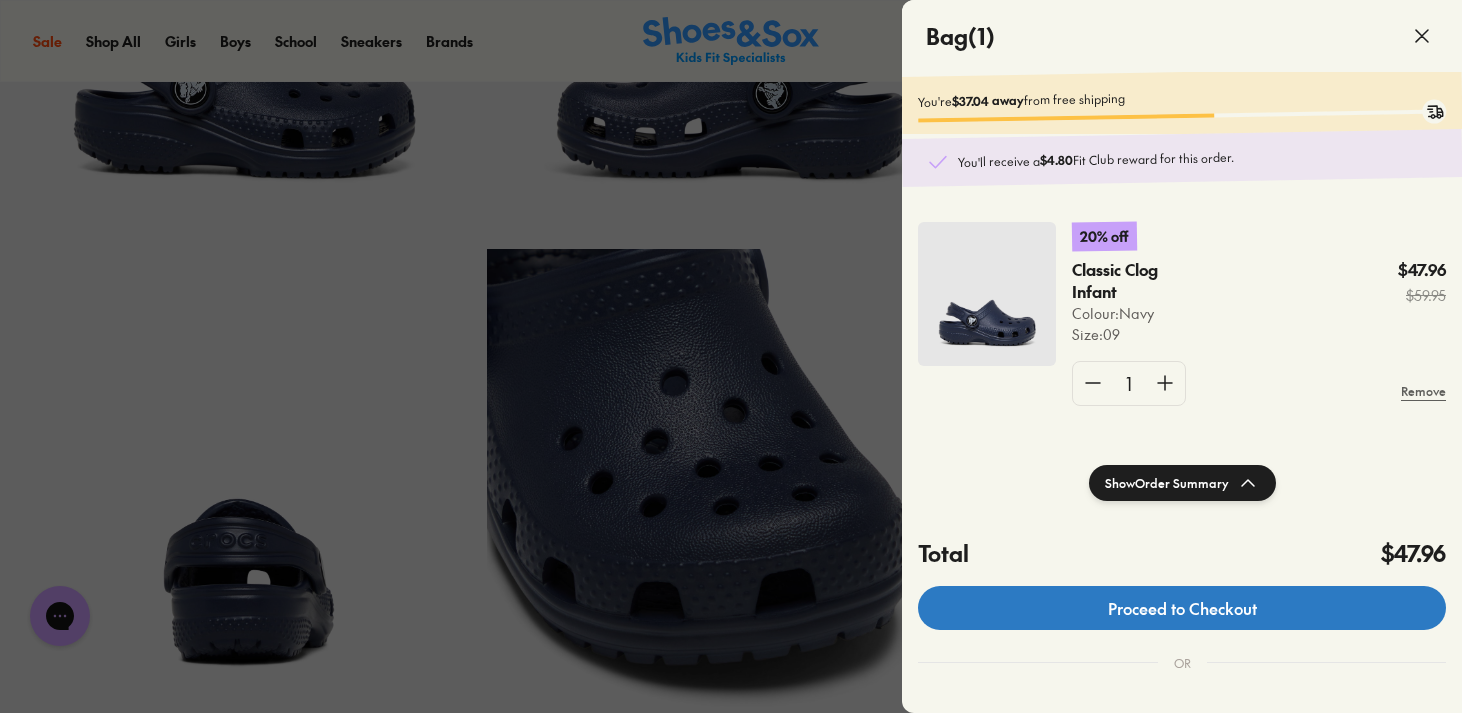 click on "Proceed to Checkout" 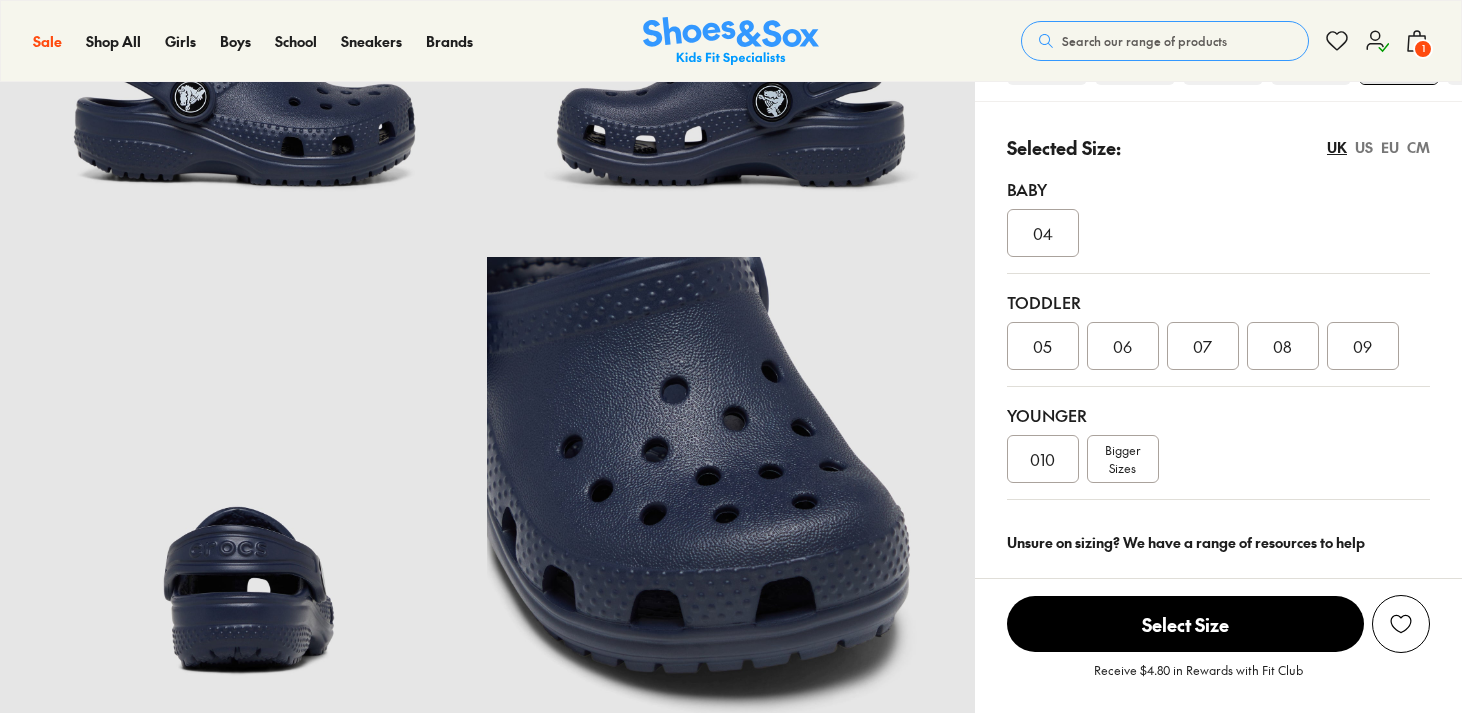 scroll, scrollTop: 0, scrollLeft: 0, axis: both 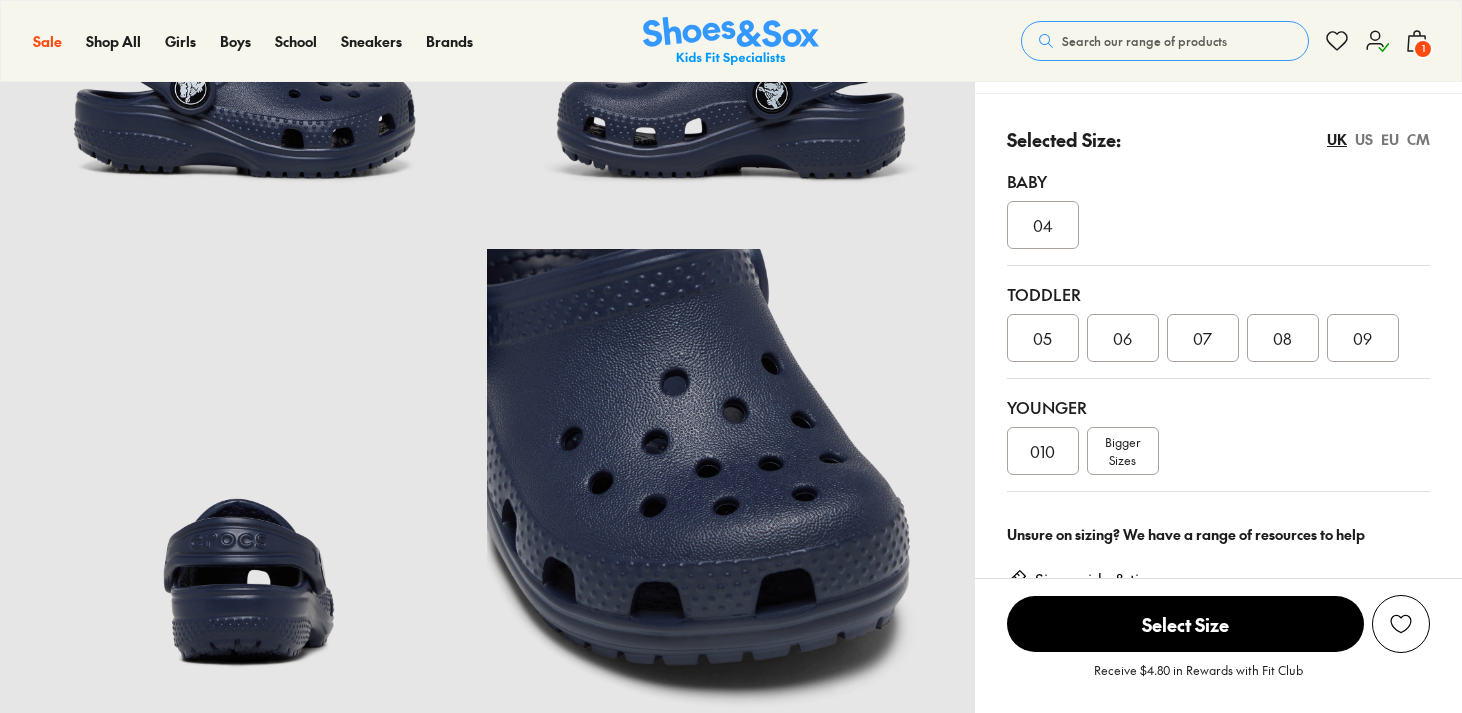 select on "*" 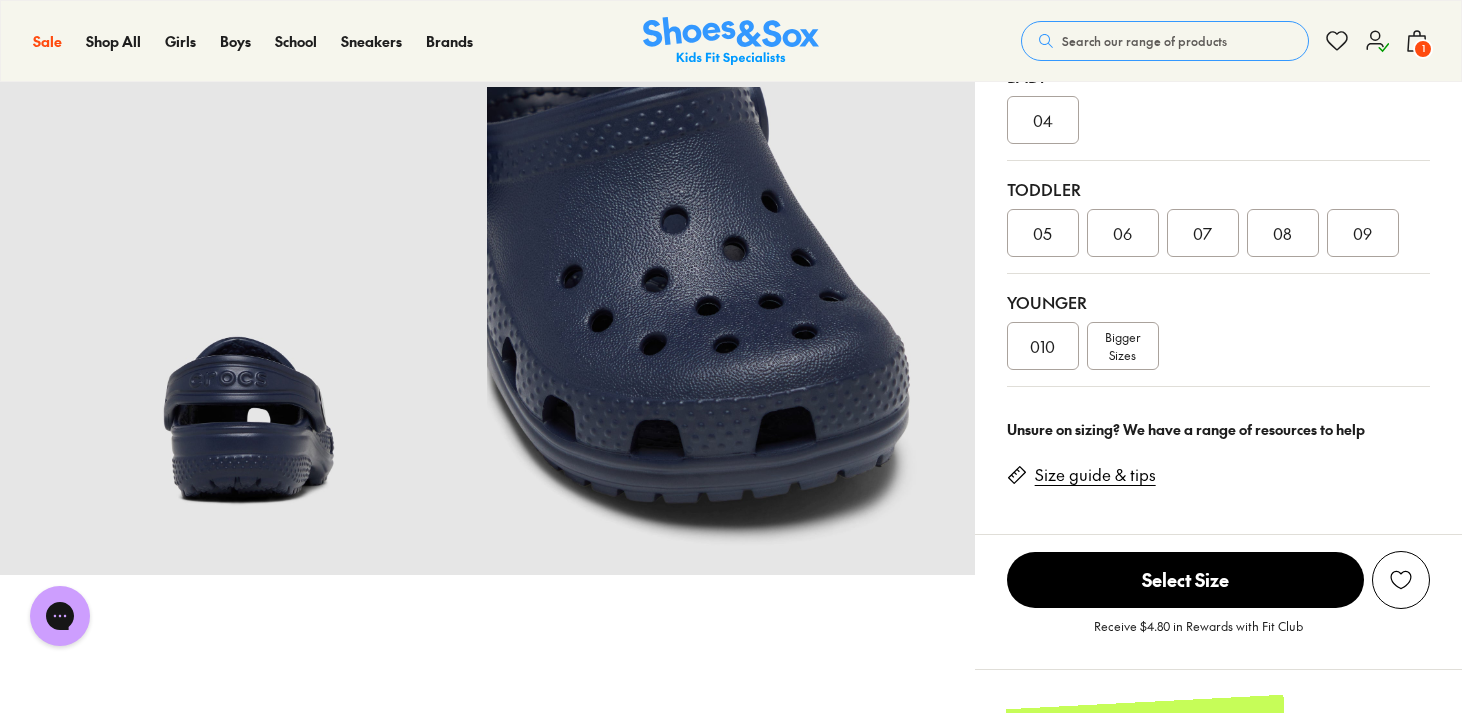 scroll, scrollTop: 0, scrollLeft: 0, axis: both 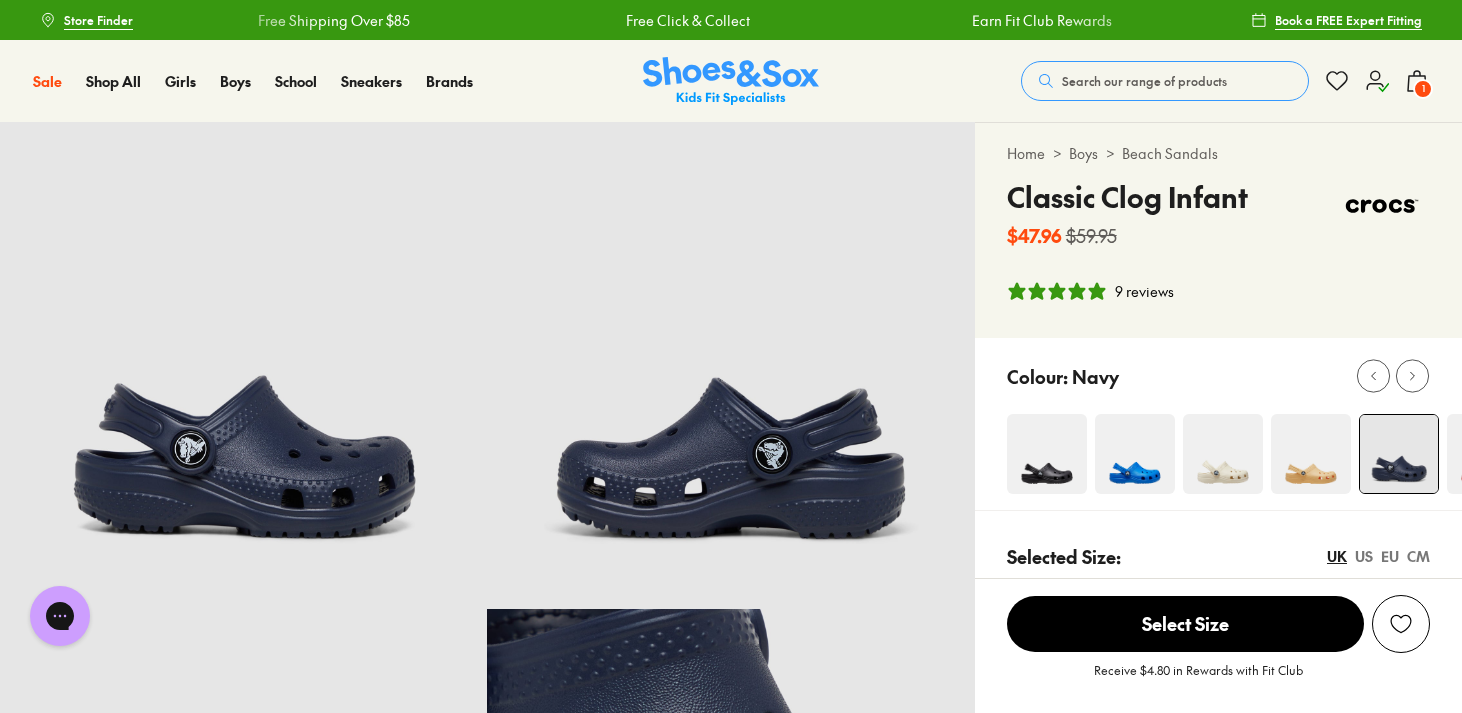 click on "Search our range of products" at bounding box center [1144, 81] 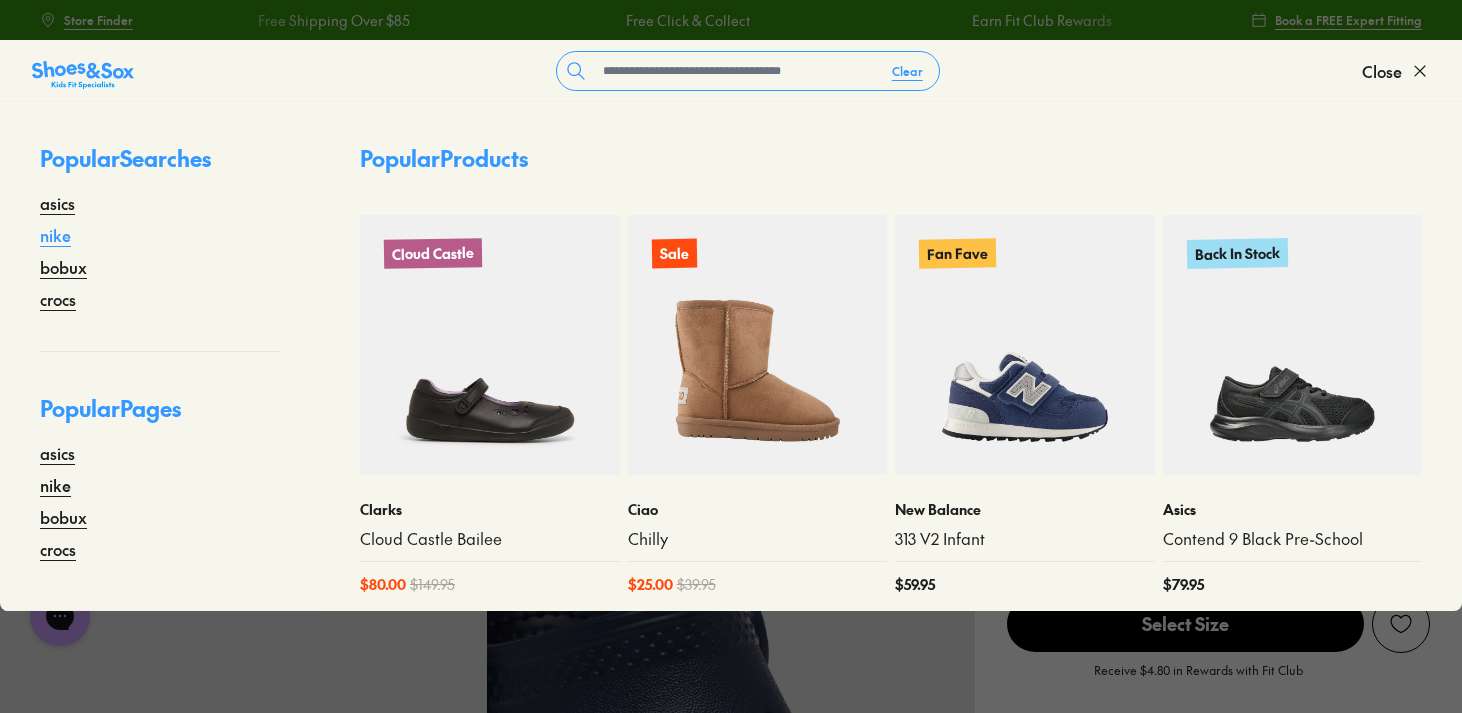 click on "nike" at bounding box center (55, 235) 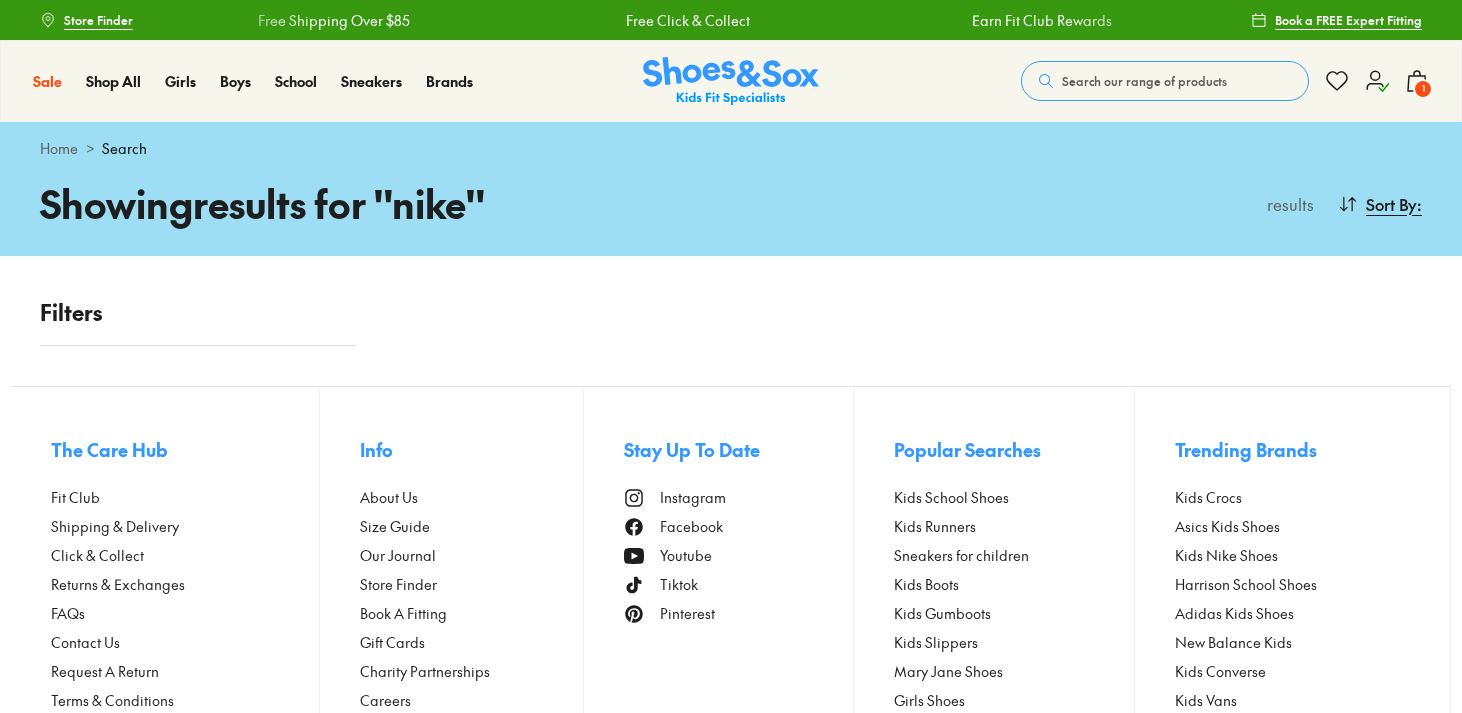scroll, scrollTop: 0, scrollLeft: 0, axis: both 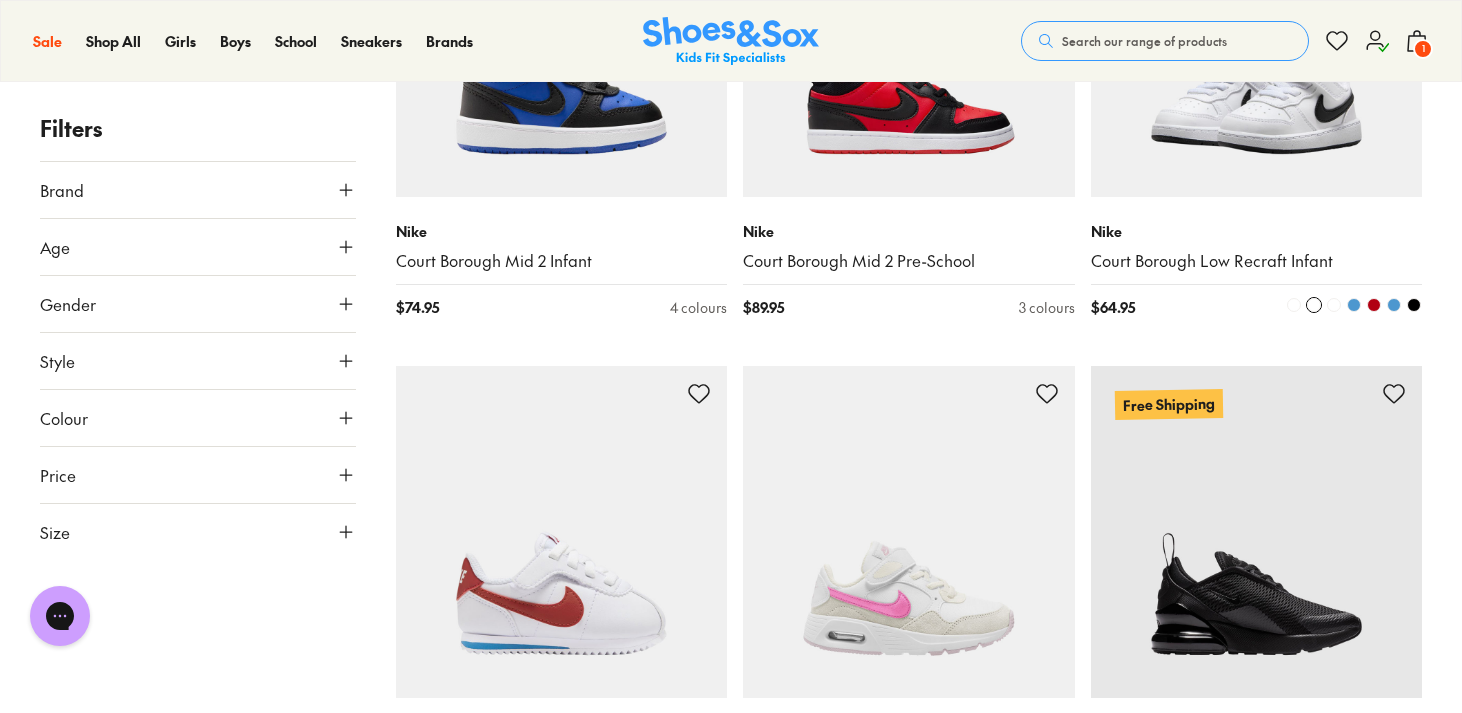 click at bounding box center [1354, 305] 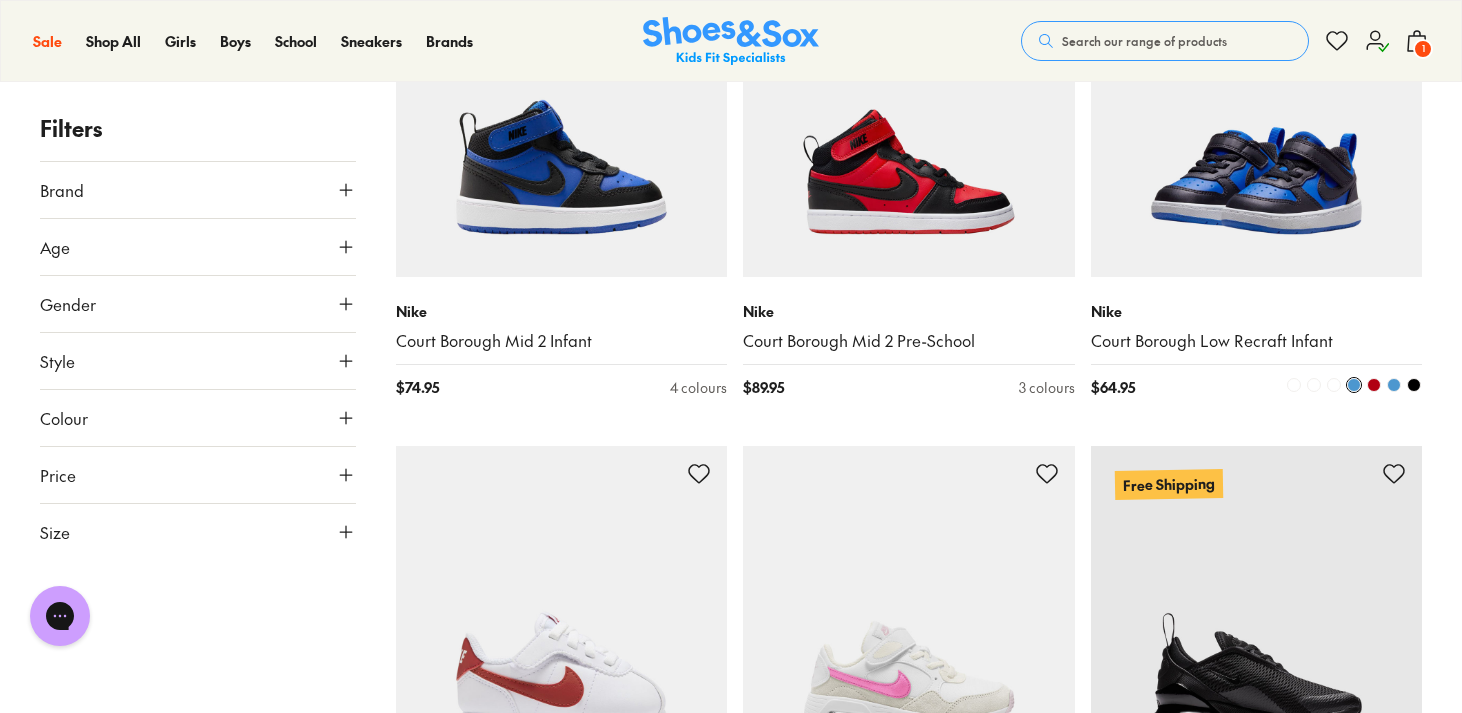 scroll, scrollTop: 4847, scrollLeft: 0, axis: vertical 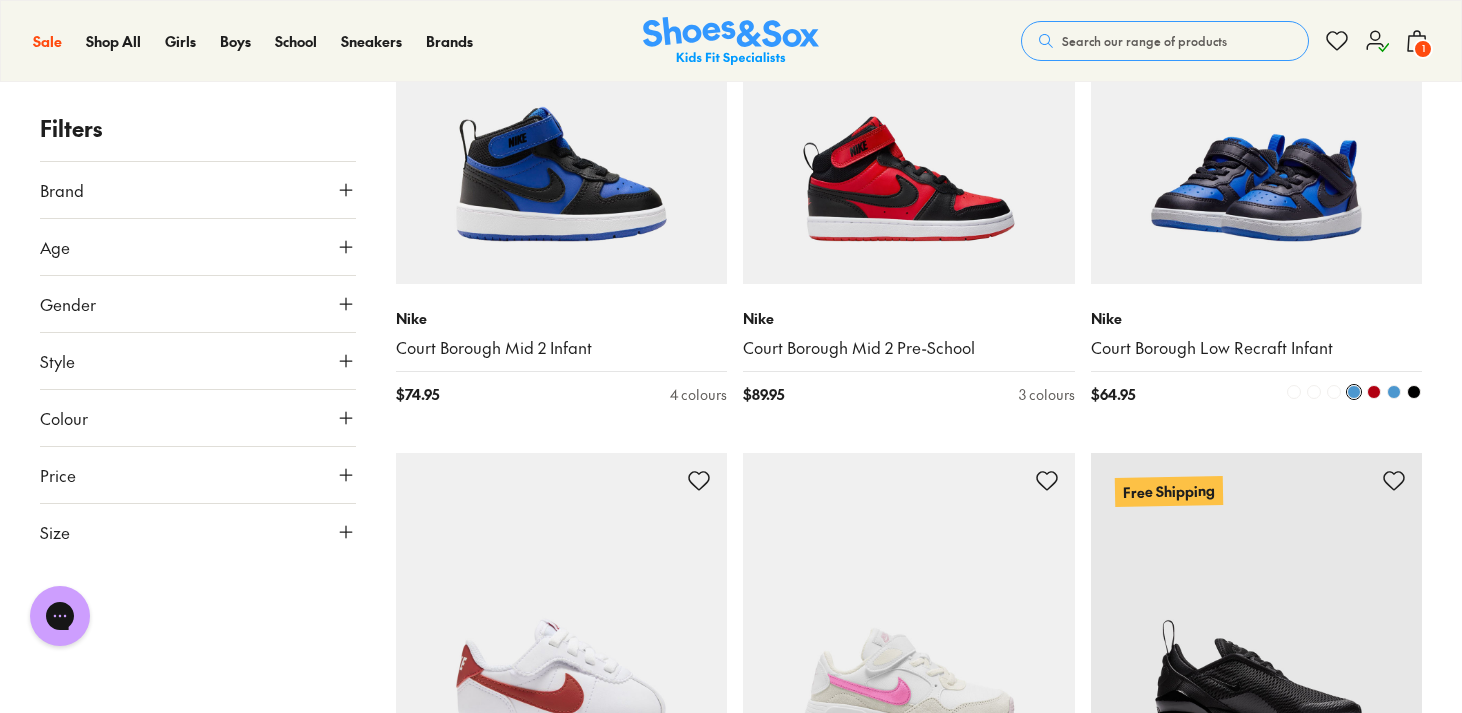 click at bounding box center [1334, 392] 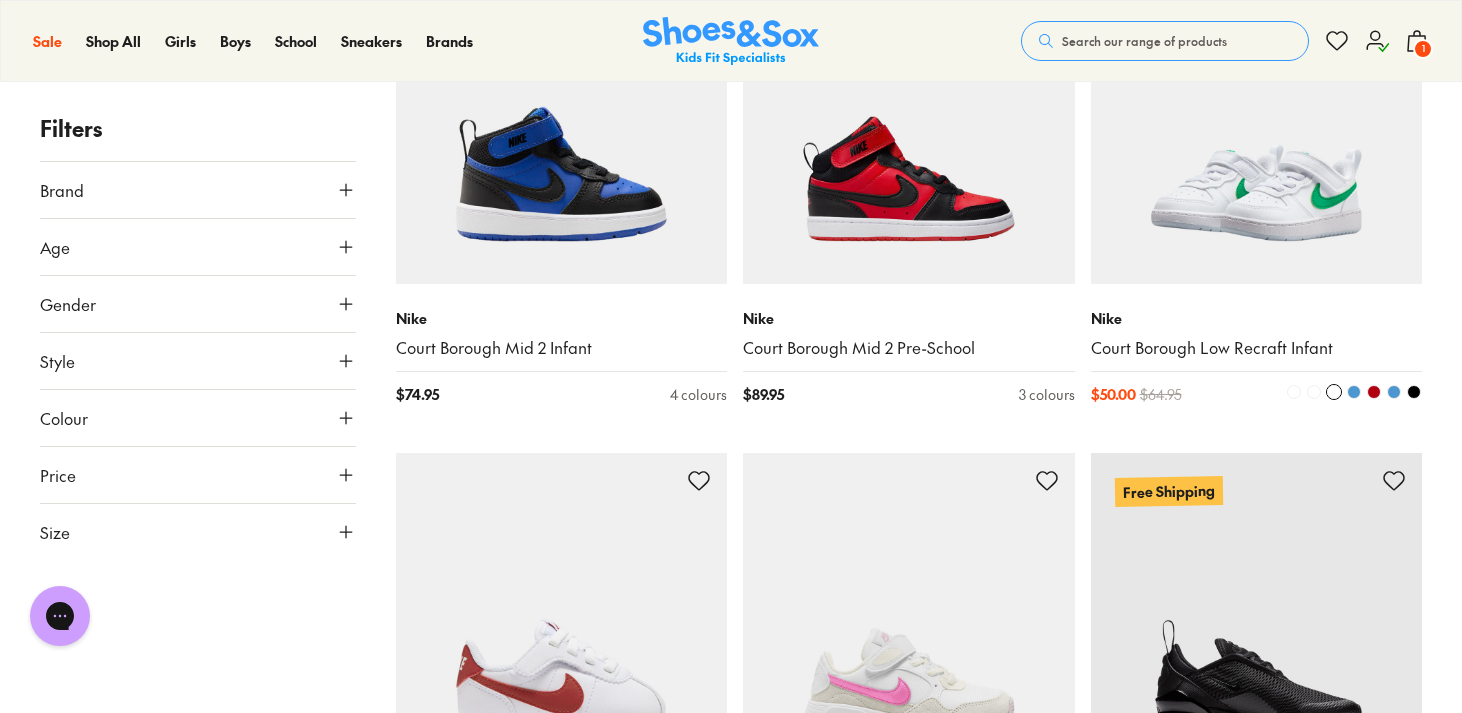 click at bounding box center [1314, 392] 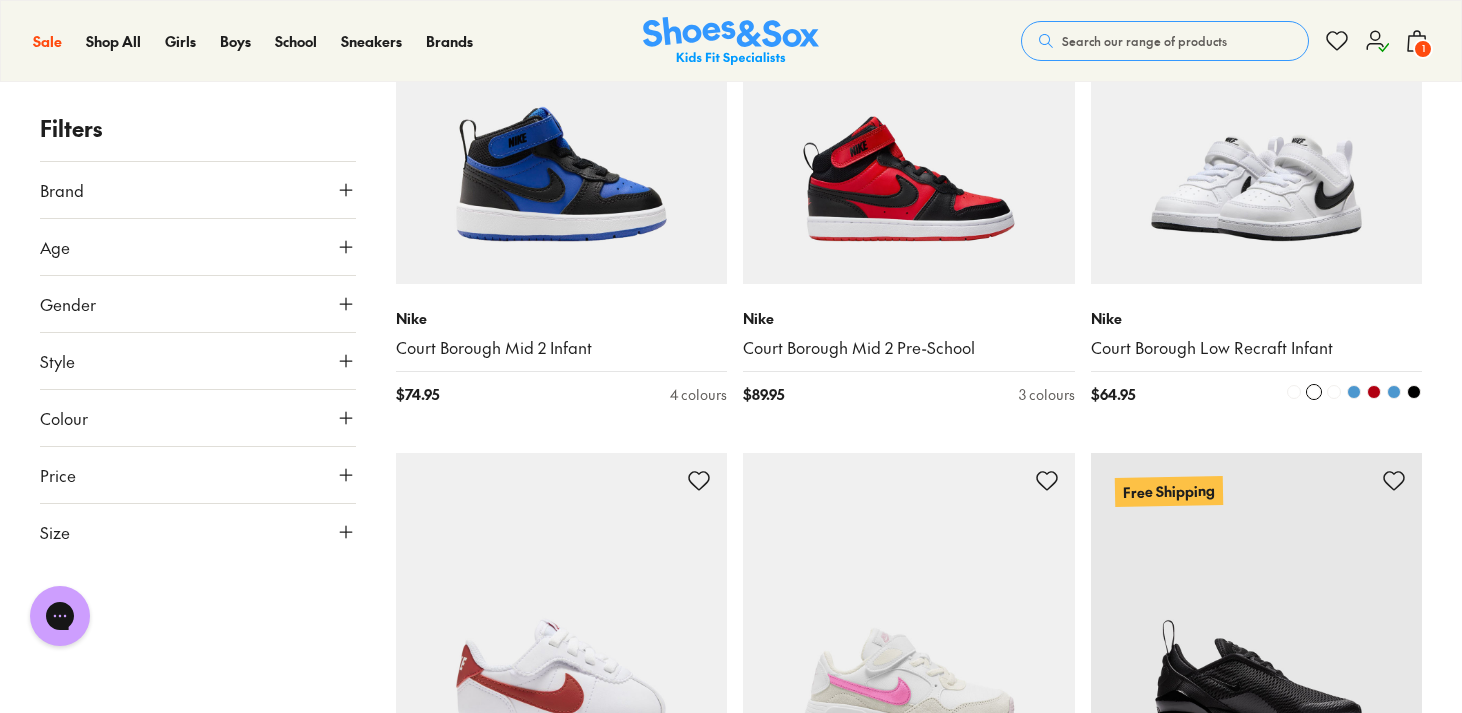 click at bounding box center [1294, 392] 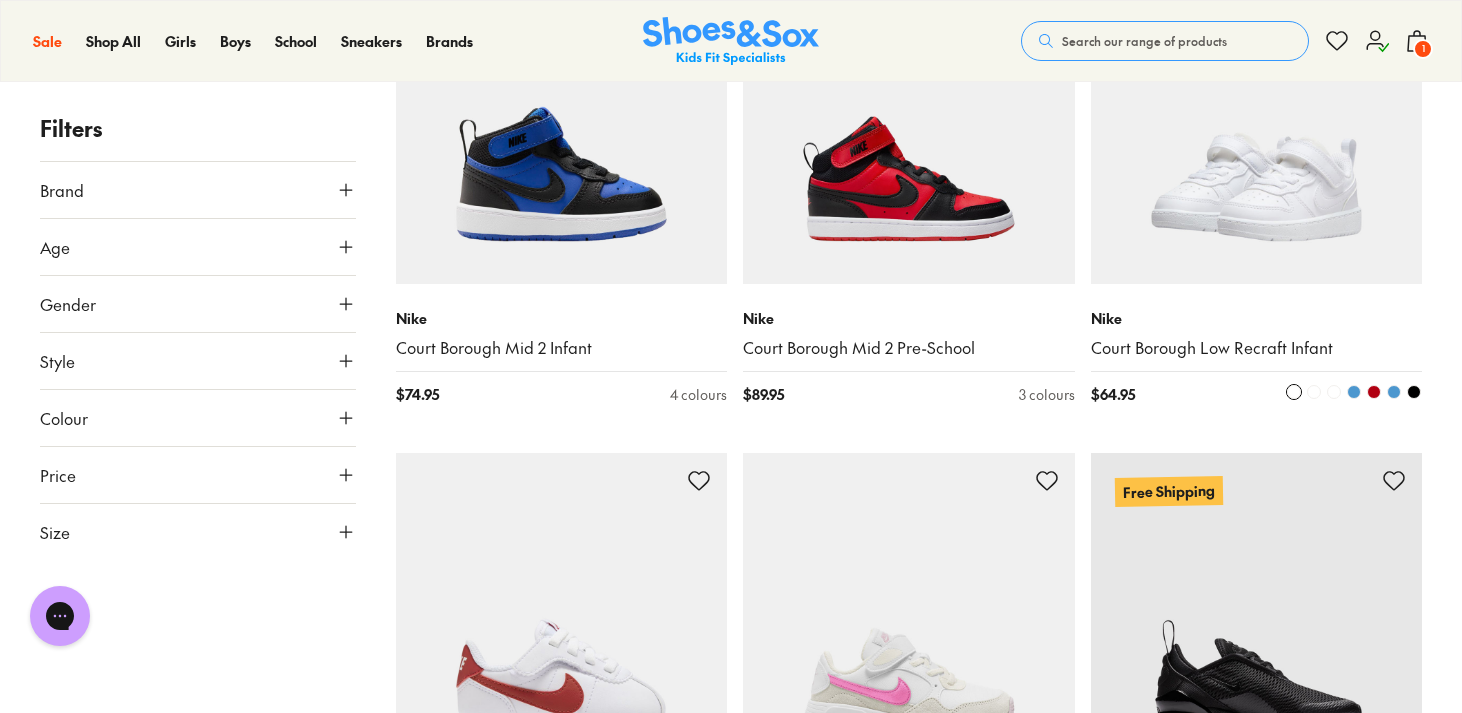 click at bounding box center [1394, 392] 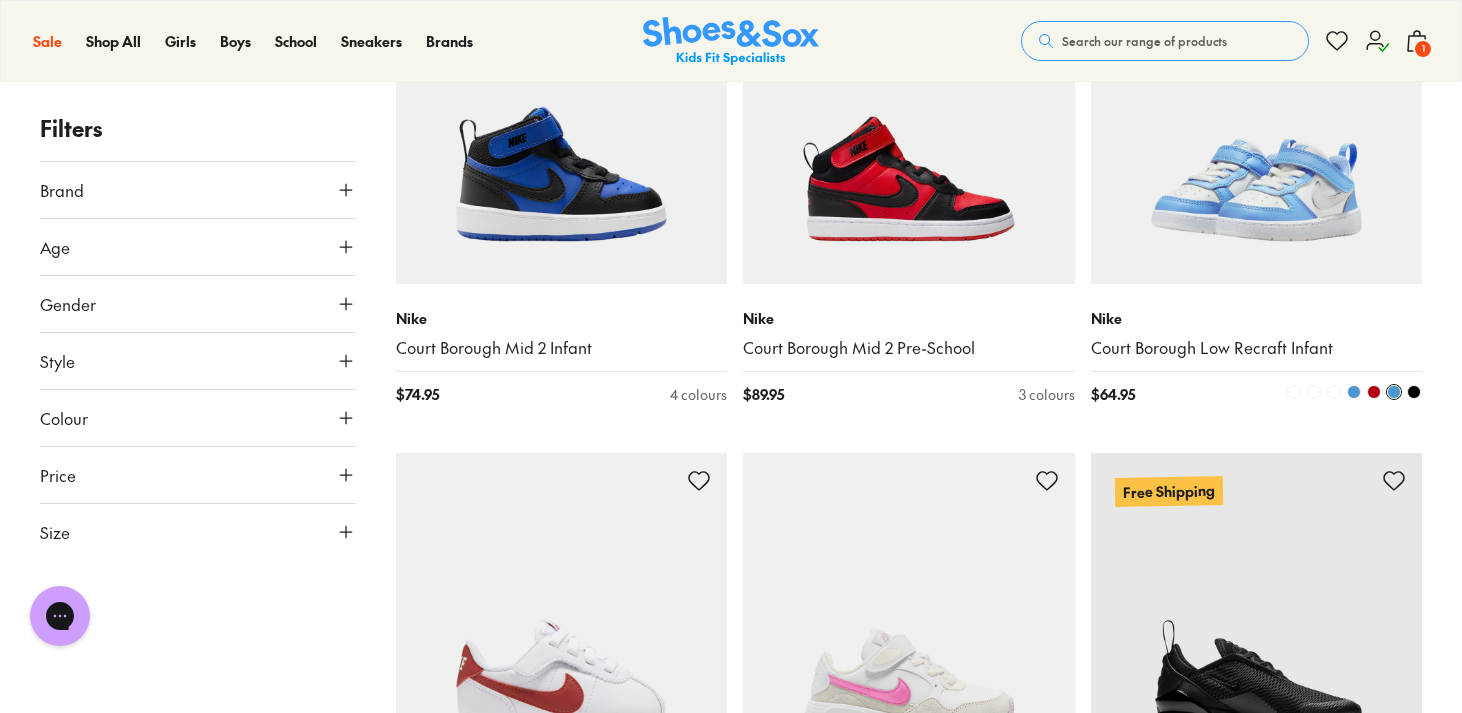 click at bounding box center [1414, 392] 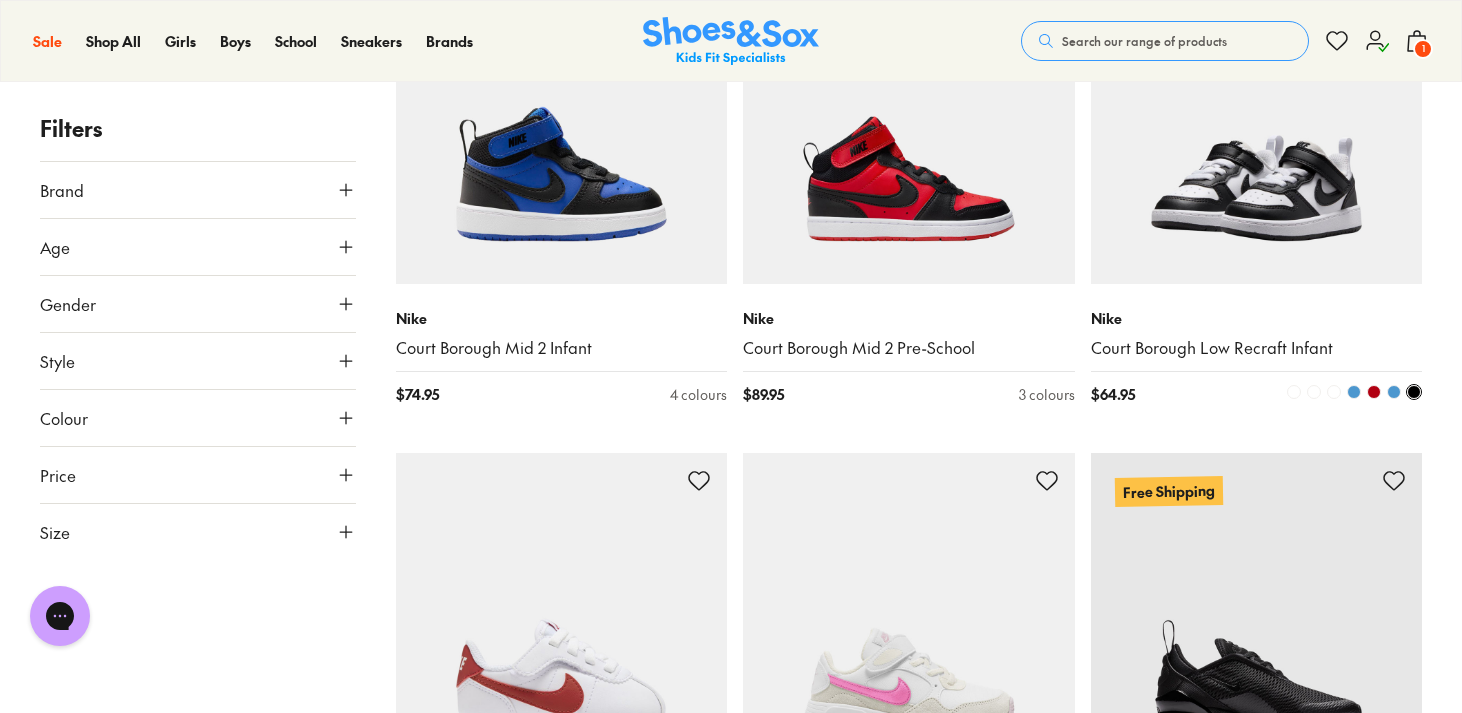 click at bounding box center (1354, 392) 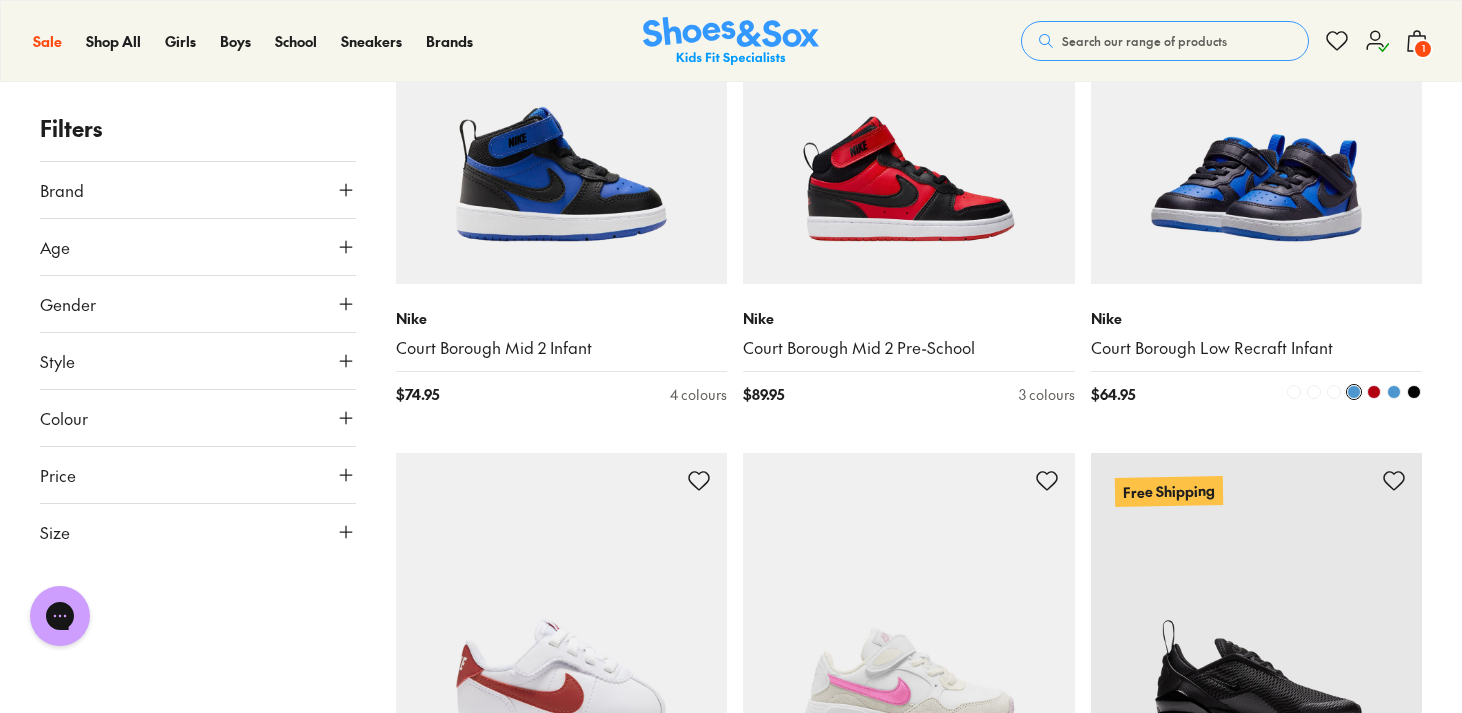 click at bounding box center [1374, 392] 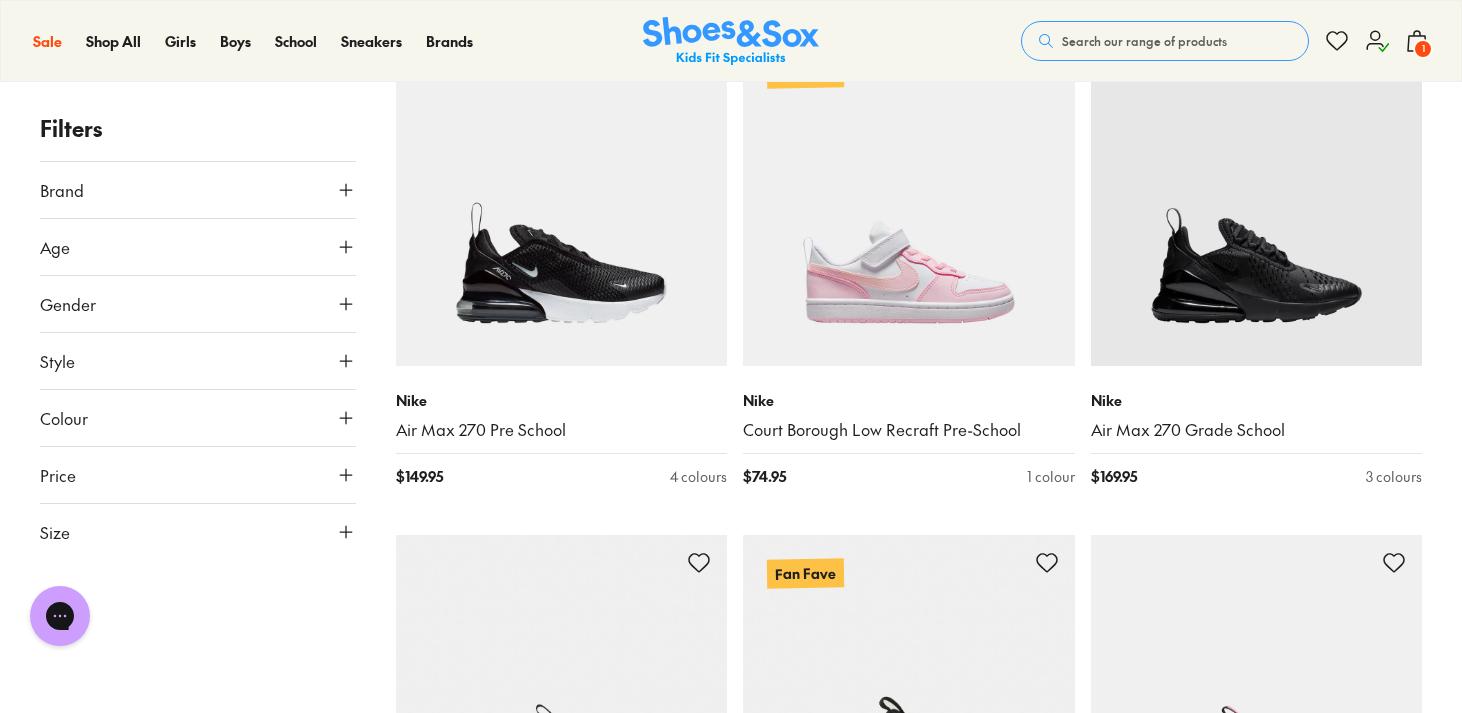 scroll, scrollTop: 5765, scrollLeft: 0, axis: vertical 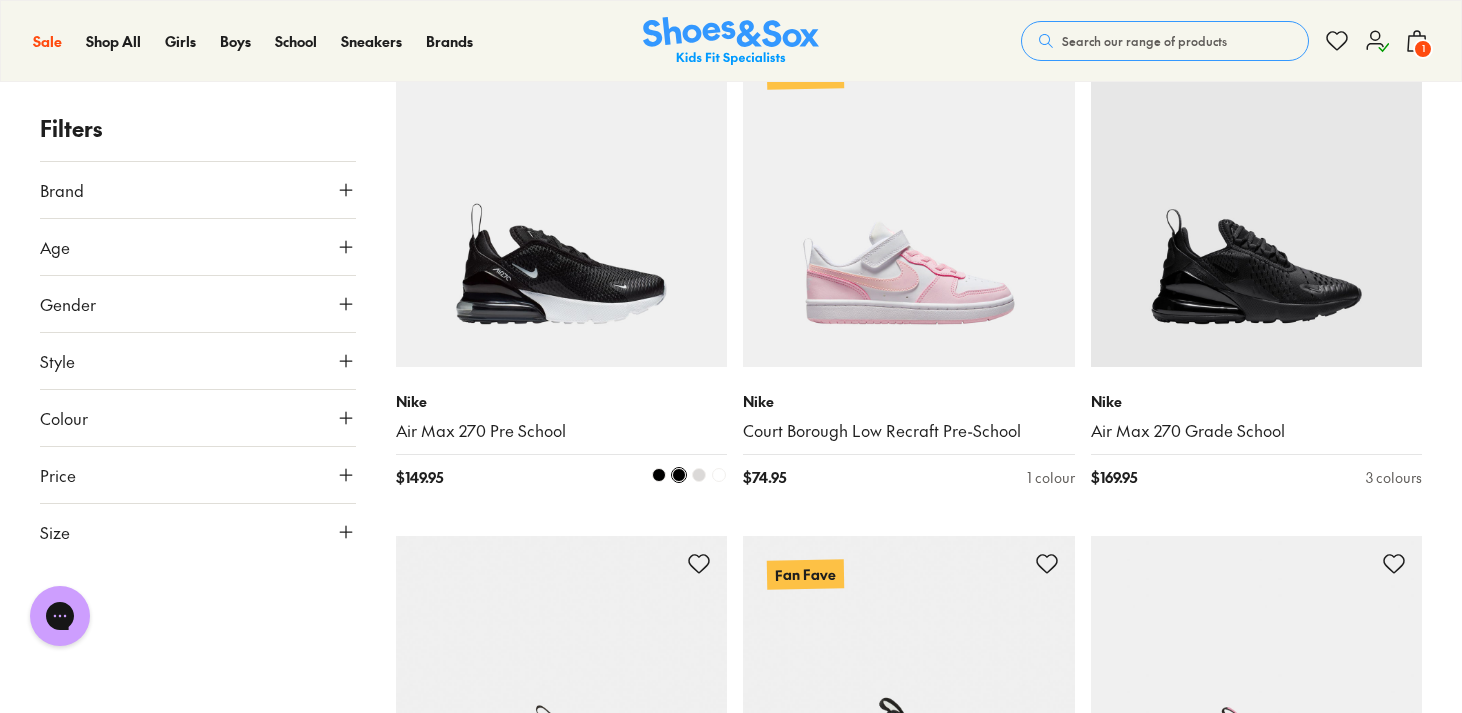 click at bounding box center [699, 475] 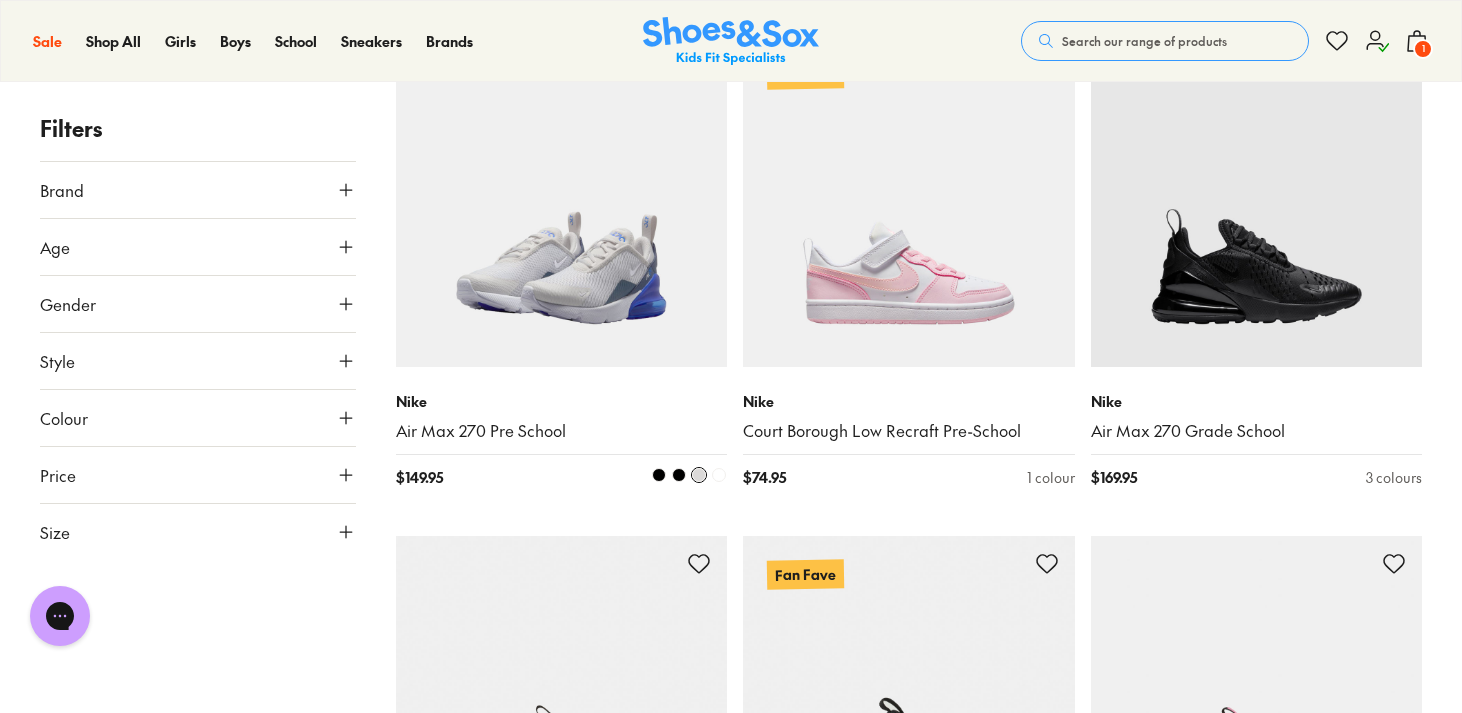 click at bounding box center (659, 475) 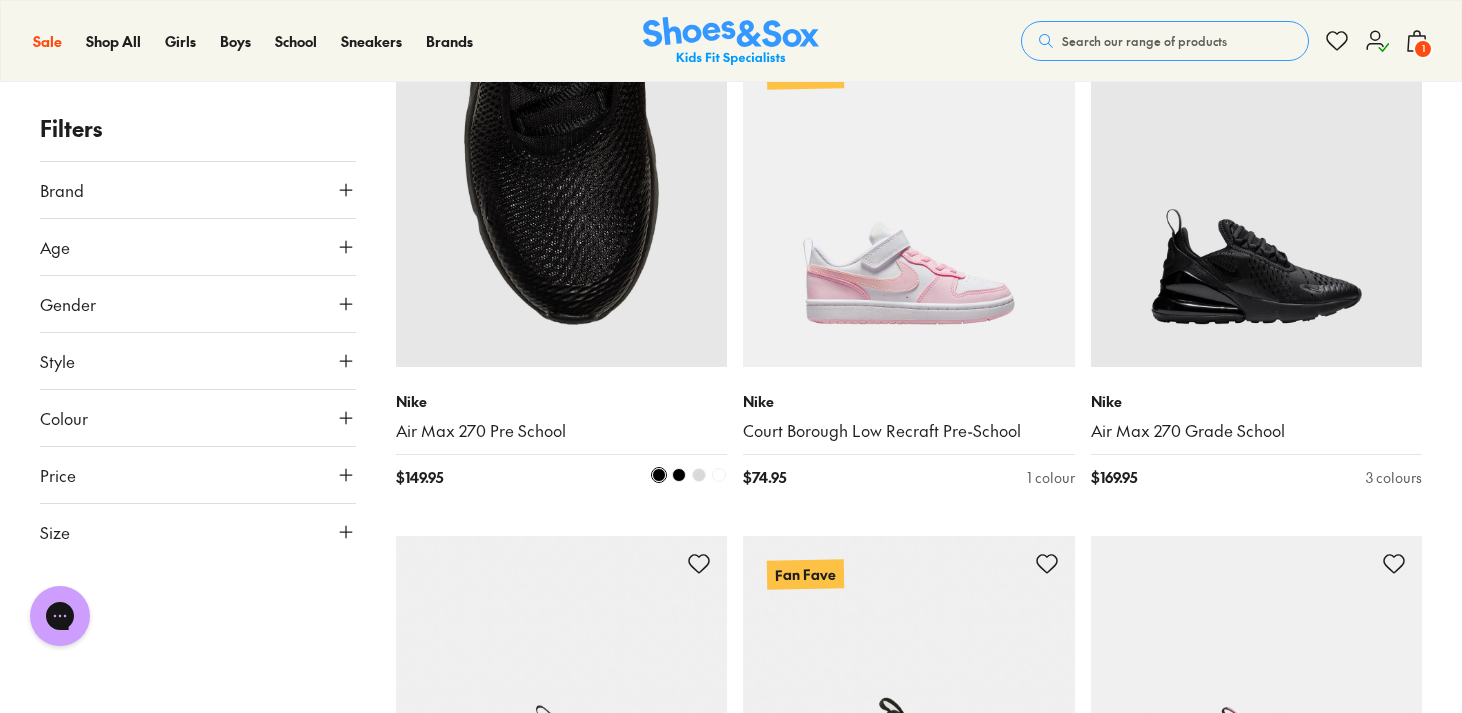 click at bounding box center (644, 477) 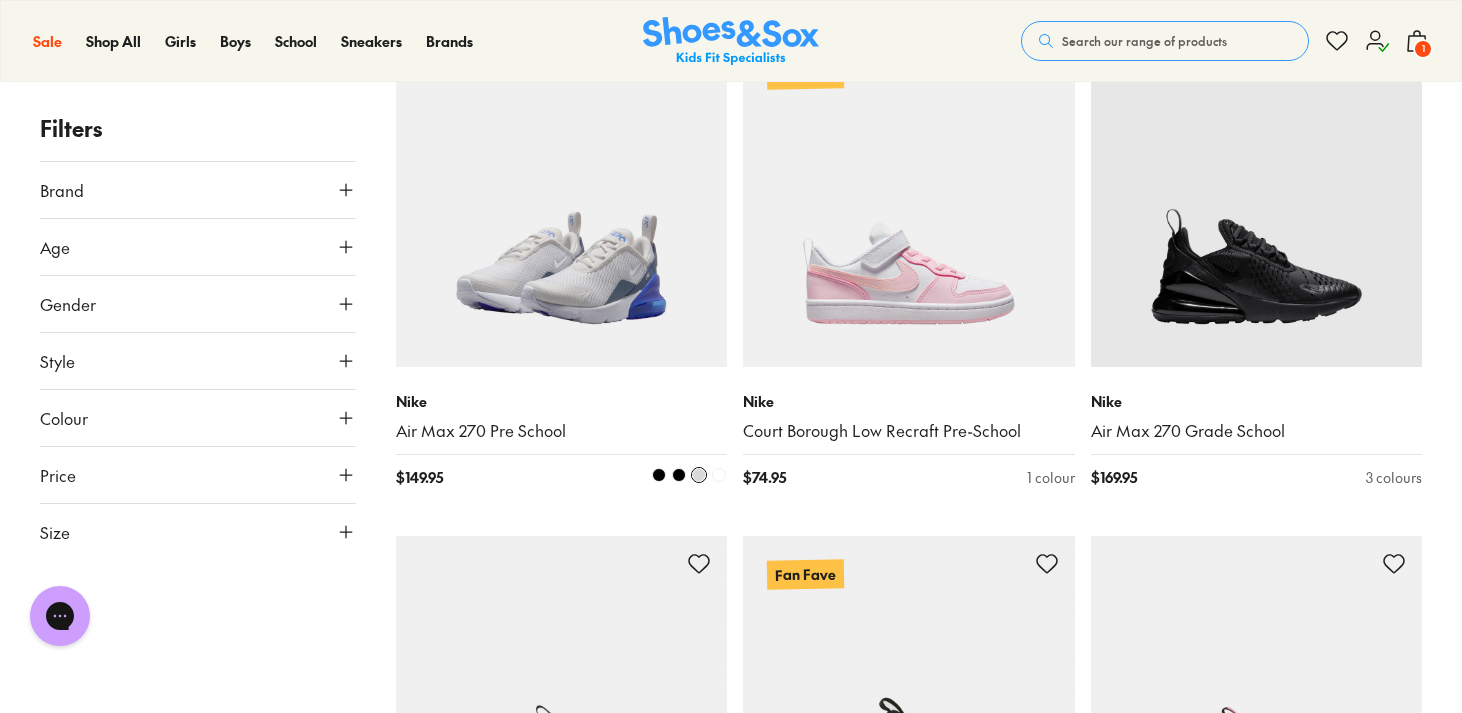 click at bounding box center [719, 475] 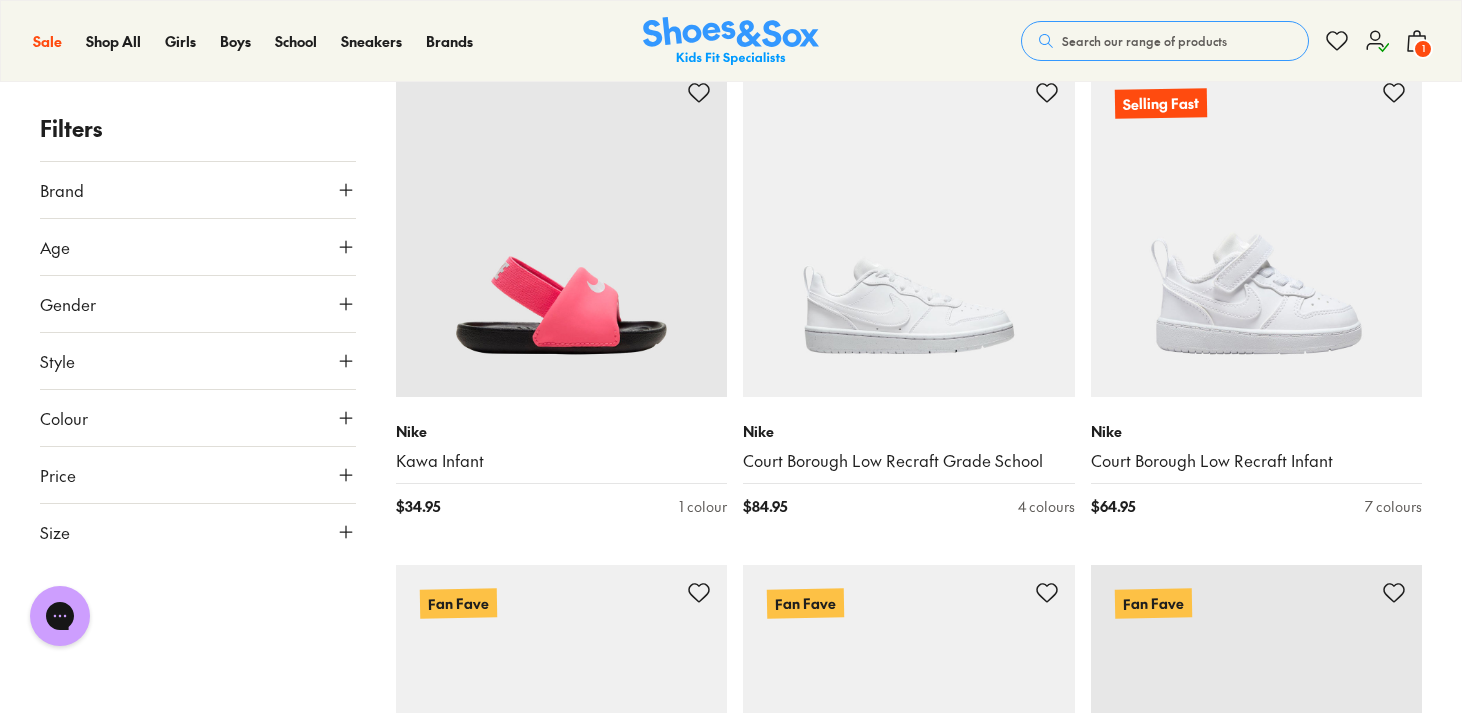 scroll, scrollTop: 10252, scrollLeft: 0, axis: vertical 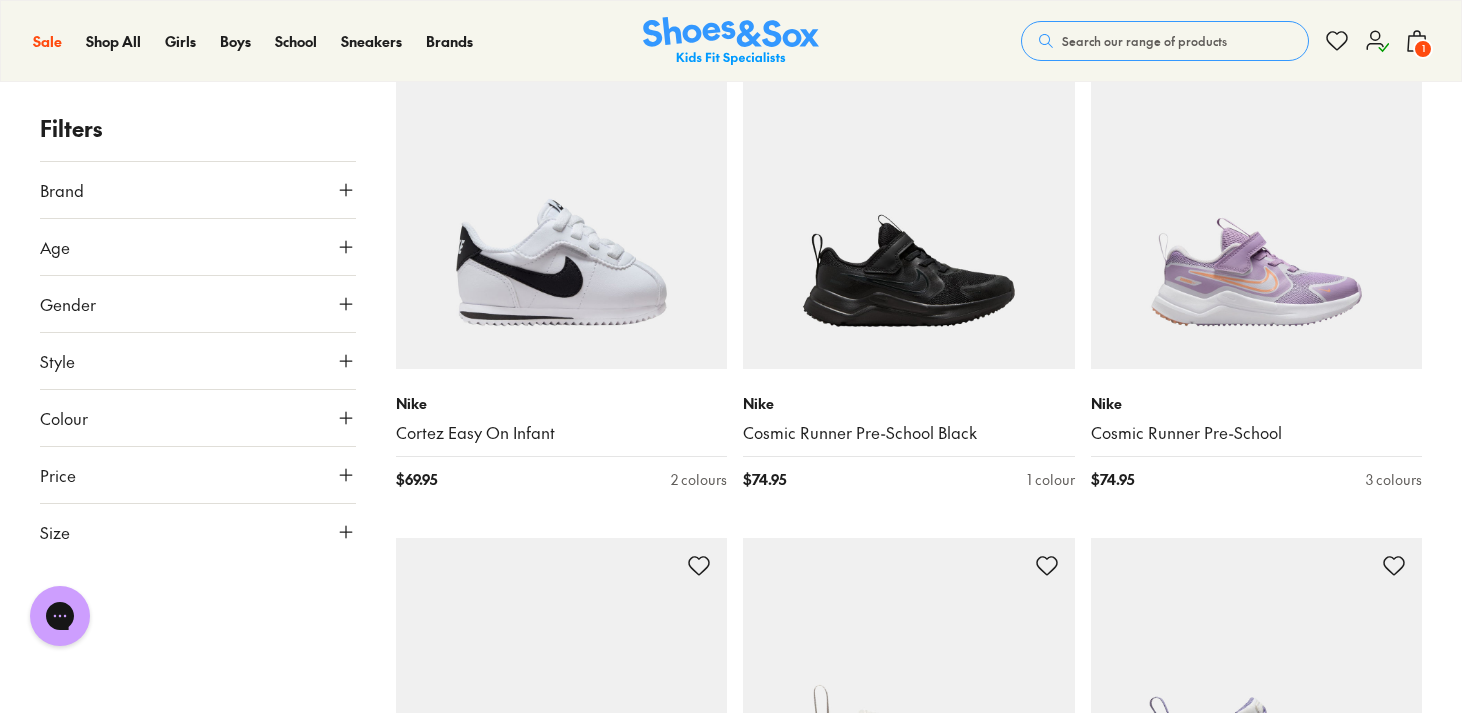 click on "Brand" at bounding box center (198, 190) 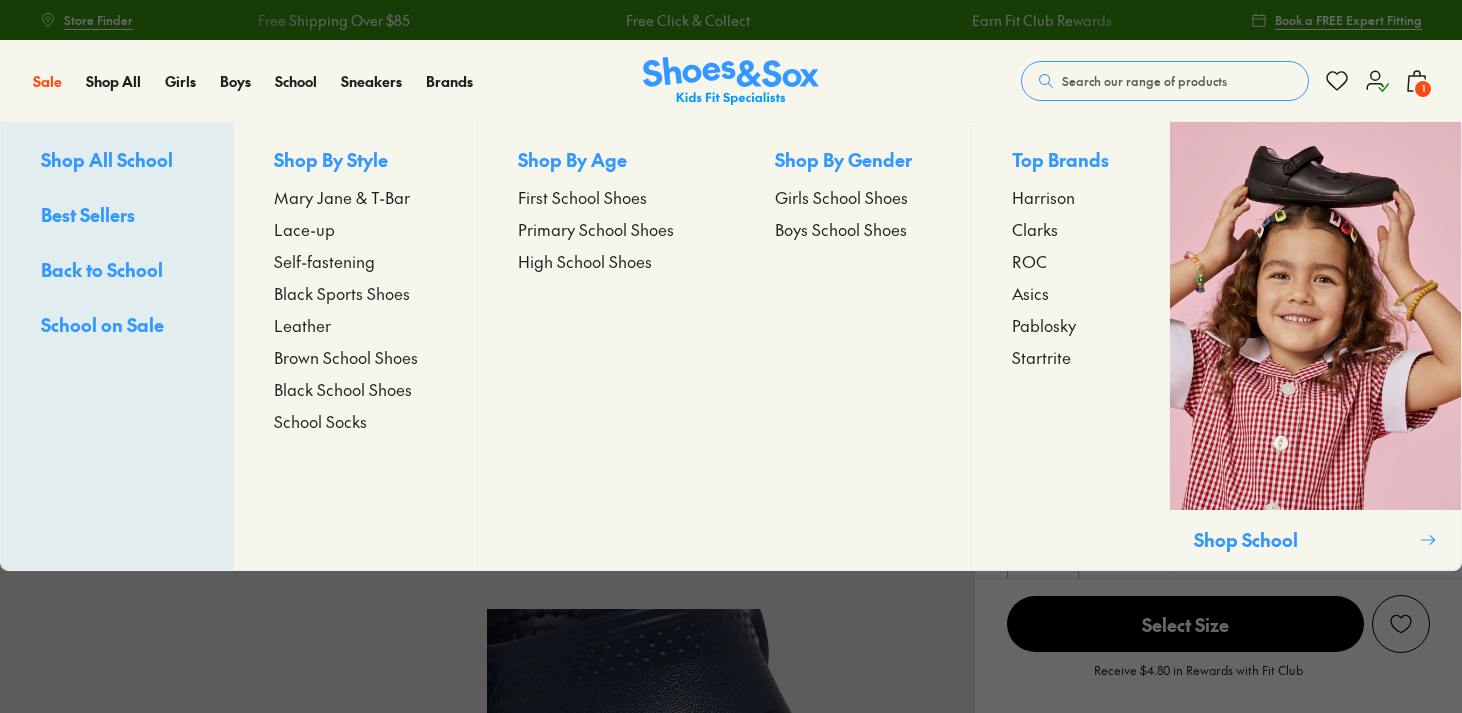 scroll, scrollTop: 0, scrollLeft: 0, axis: both 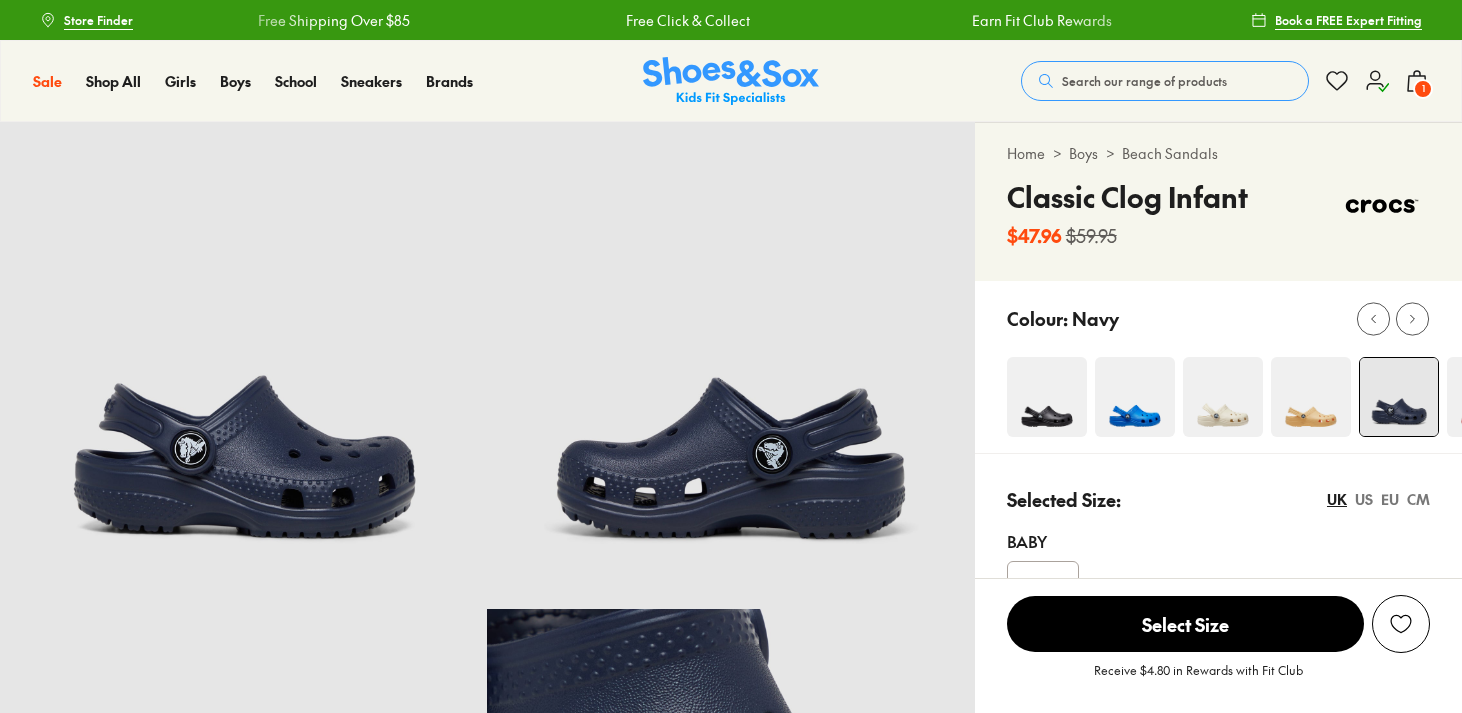 select on "*" 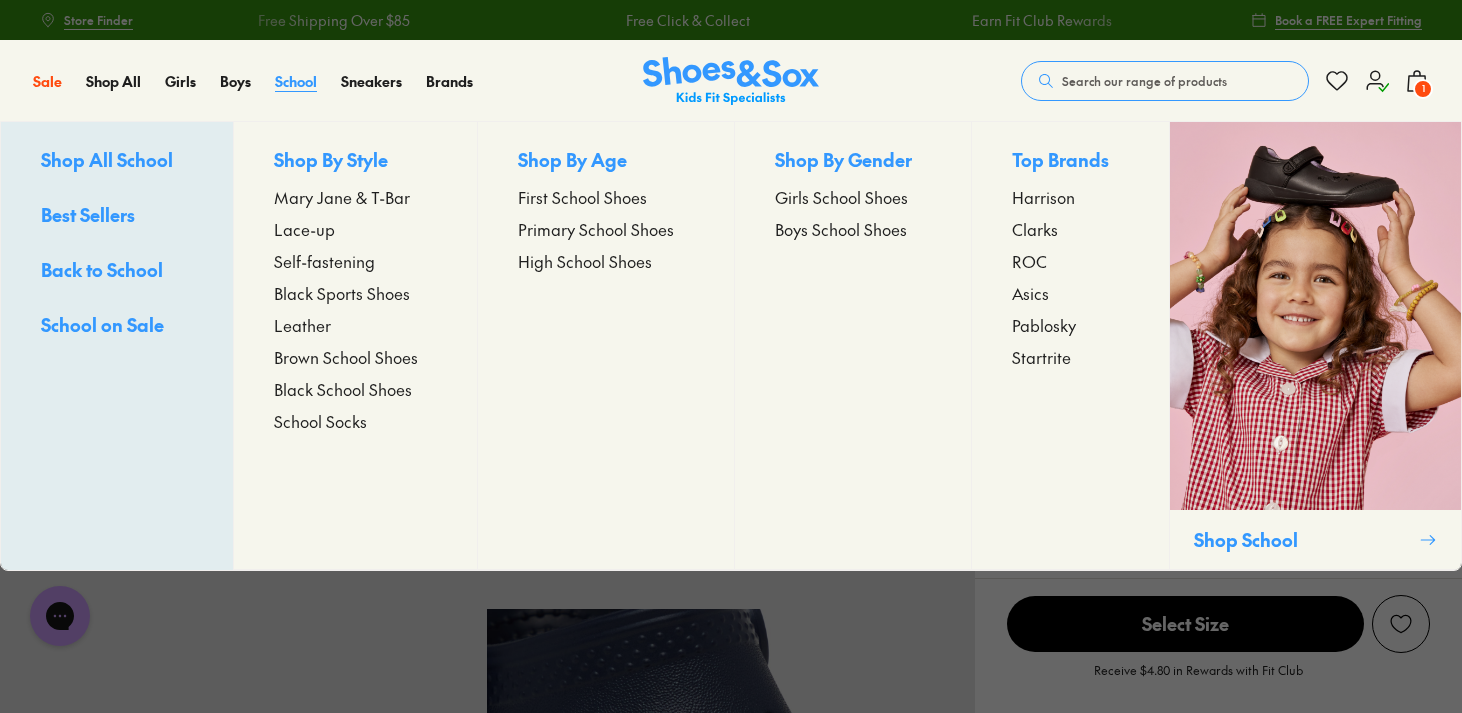scroll, scrollTop: 0, scrollLeft: 0, axis: both 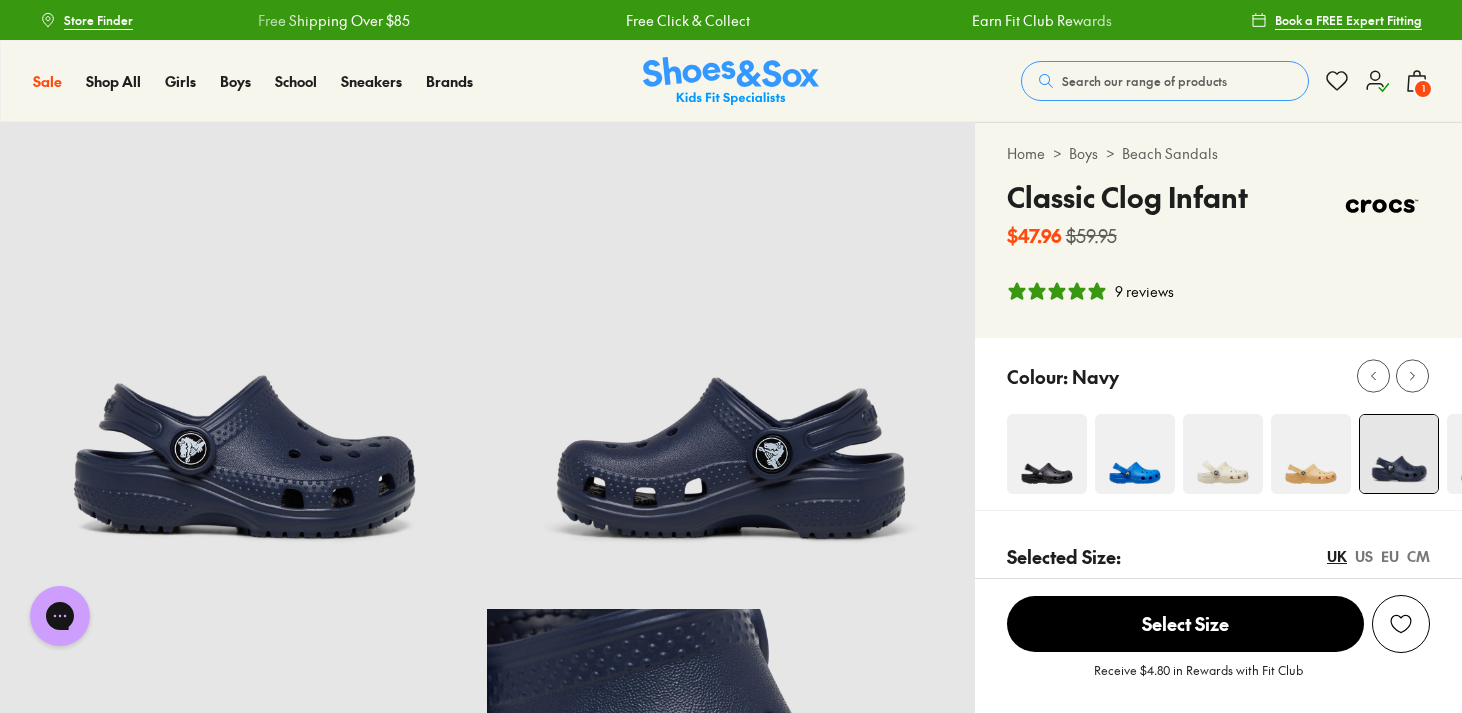 click 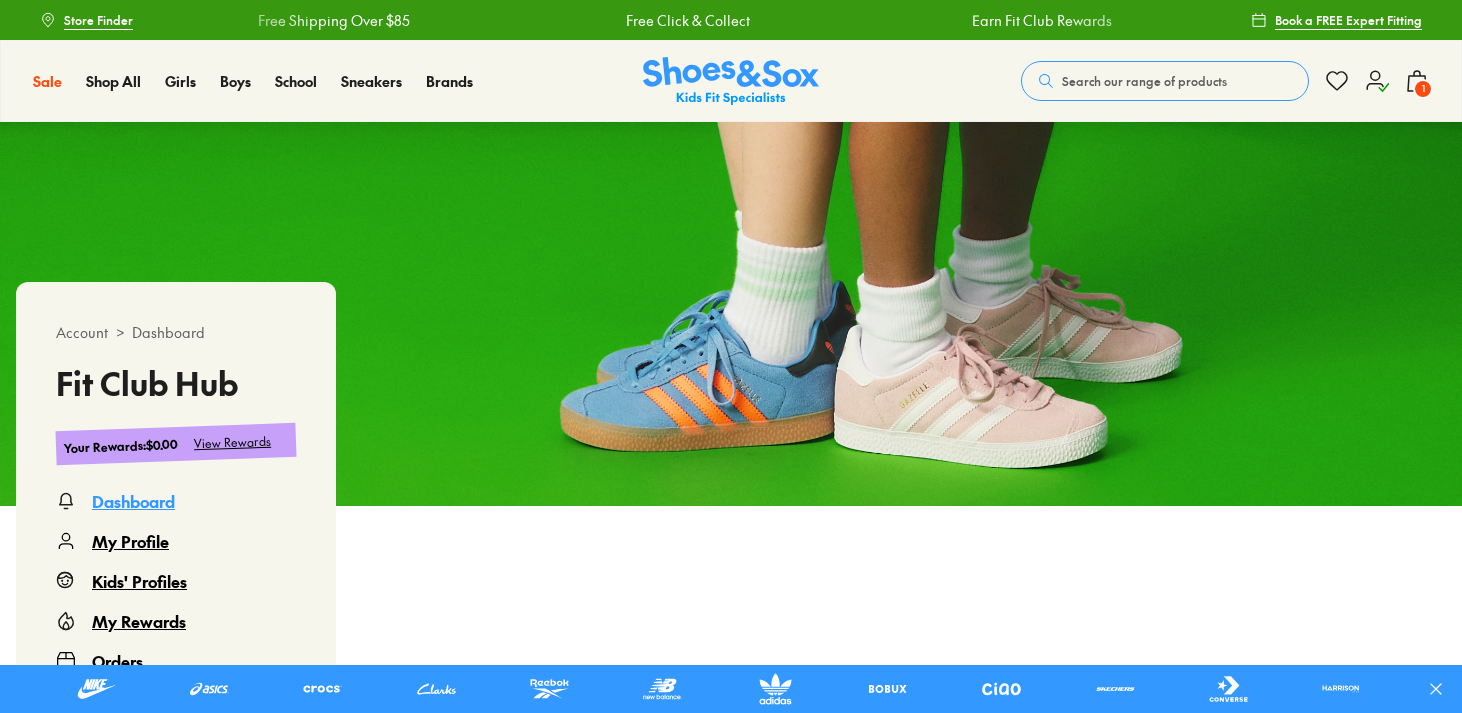 scroll, scrollTop: 0, scrollLeft: 0, axis: both 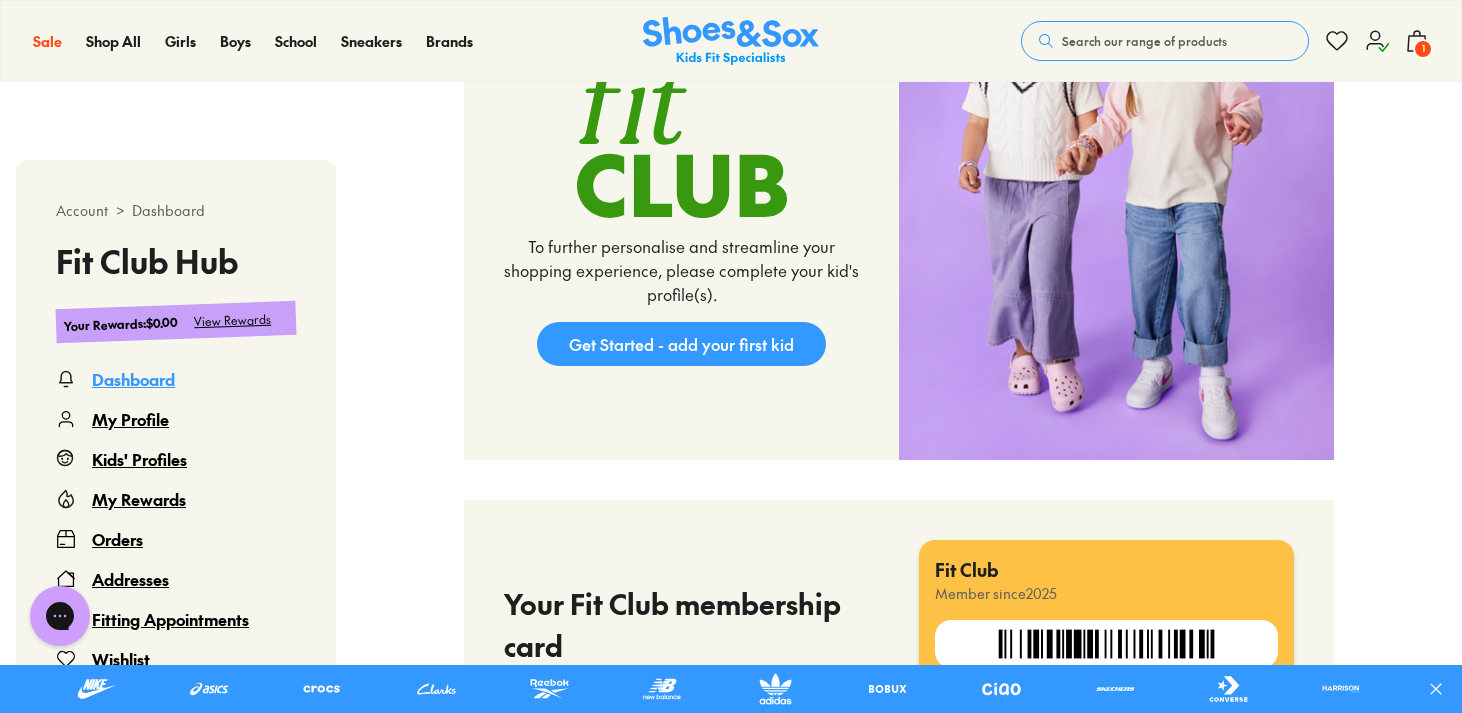 click on "Dashboard" at bounding box center [133, 379] 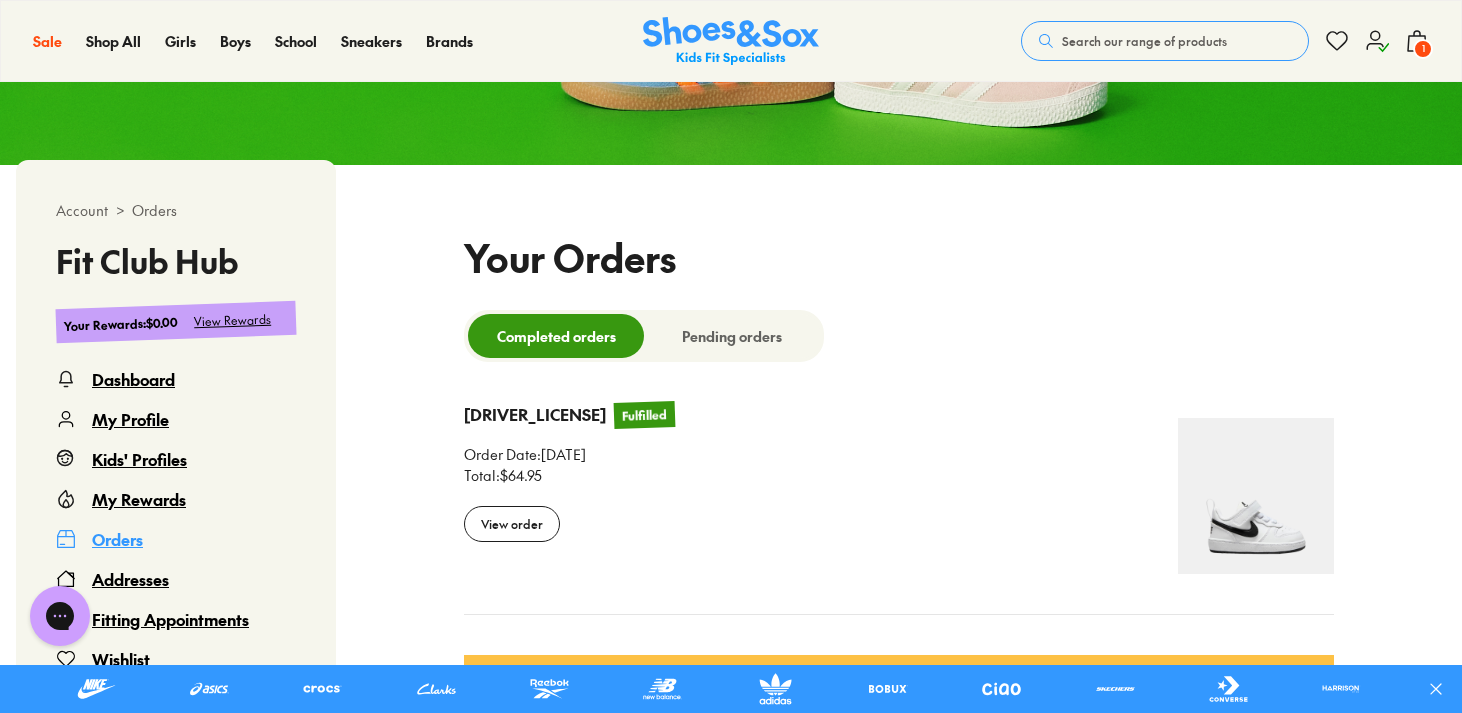 scroll, scrollTop: 442, scrollLeft: 0, axis: vertical 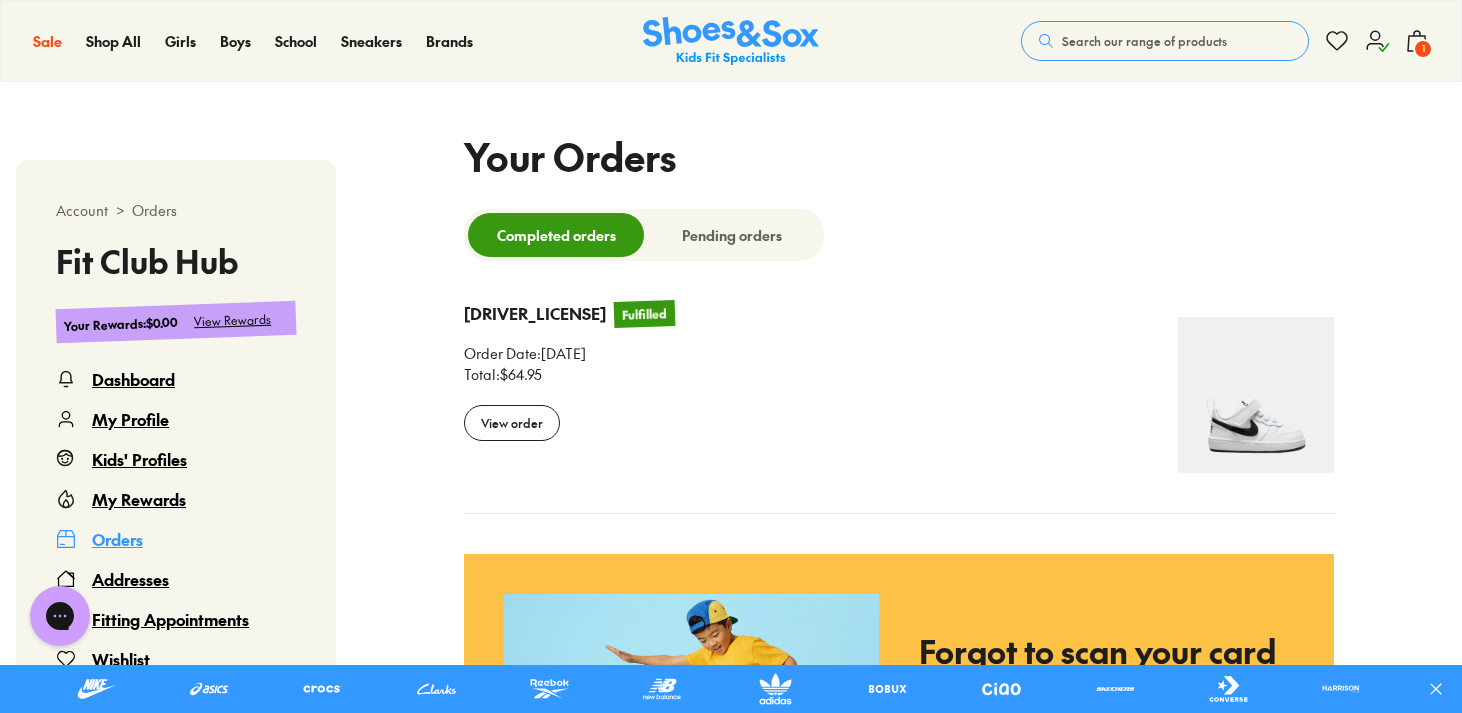 select 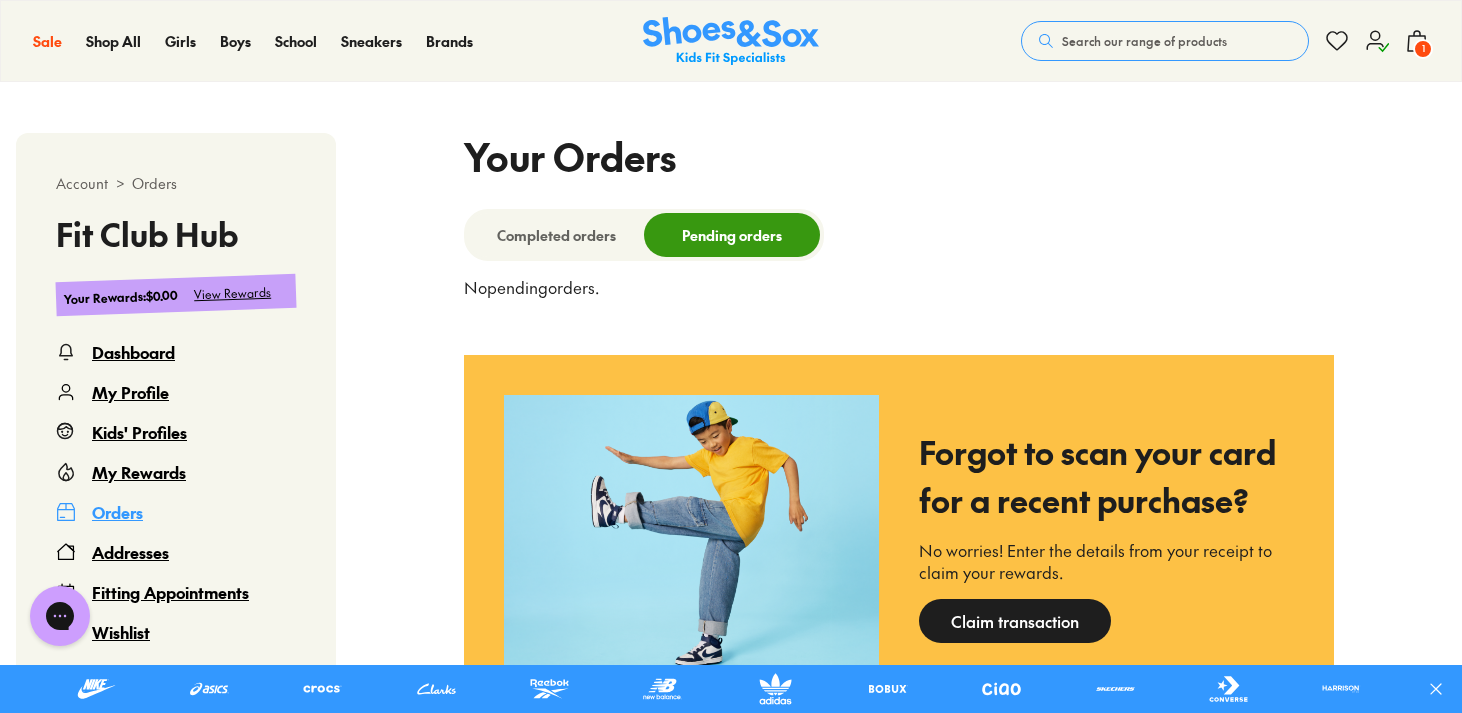 click 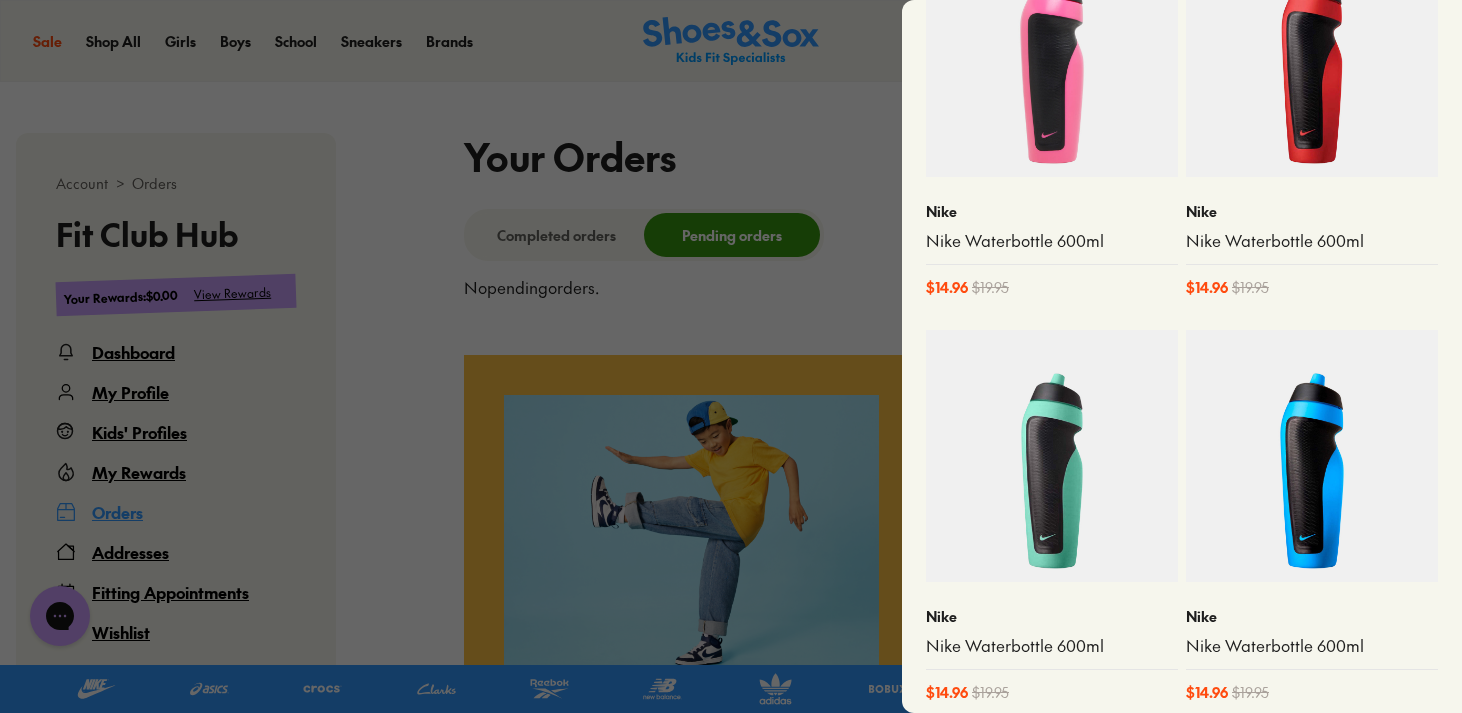scroll, scrollTop: 1027, scrollLeft: 0, axis: vertical 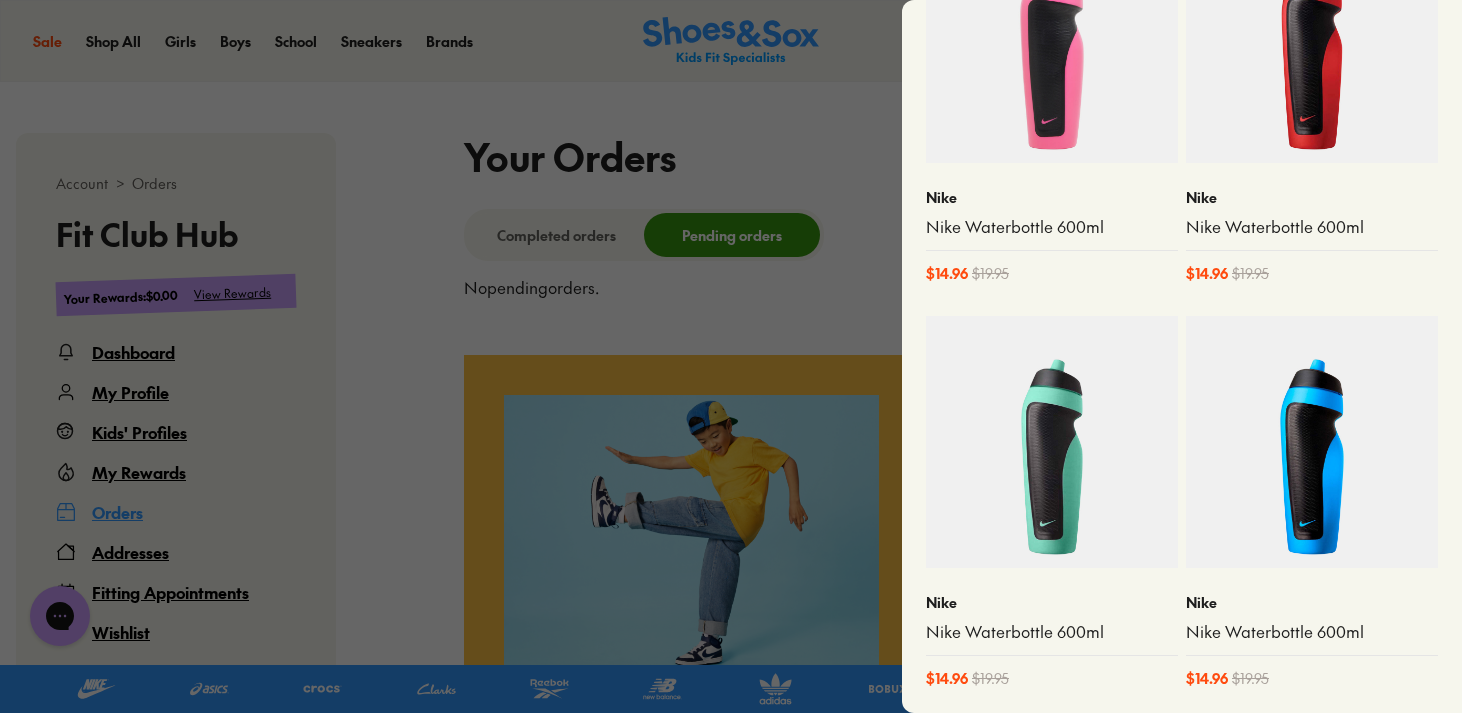 click 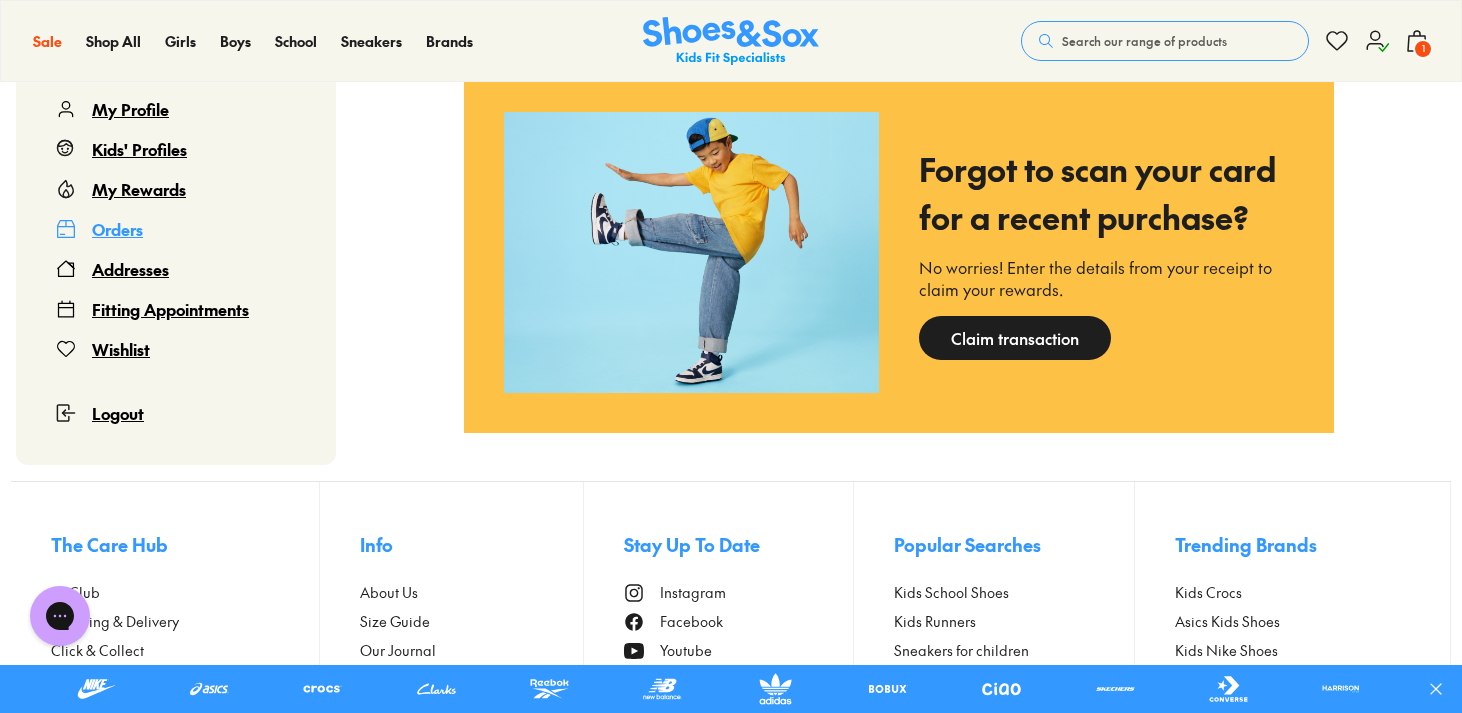 scroll, scrollTop: 976, scrollLeft: 0, axis: vertical 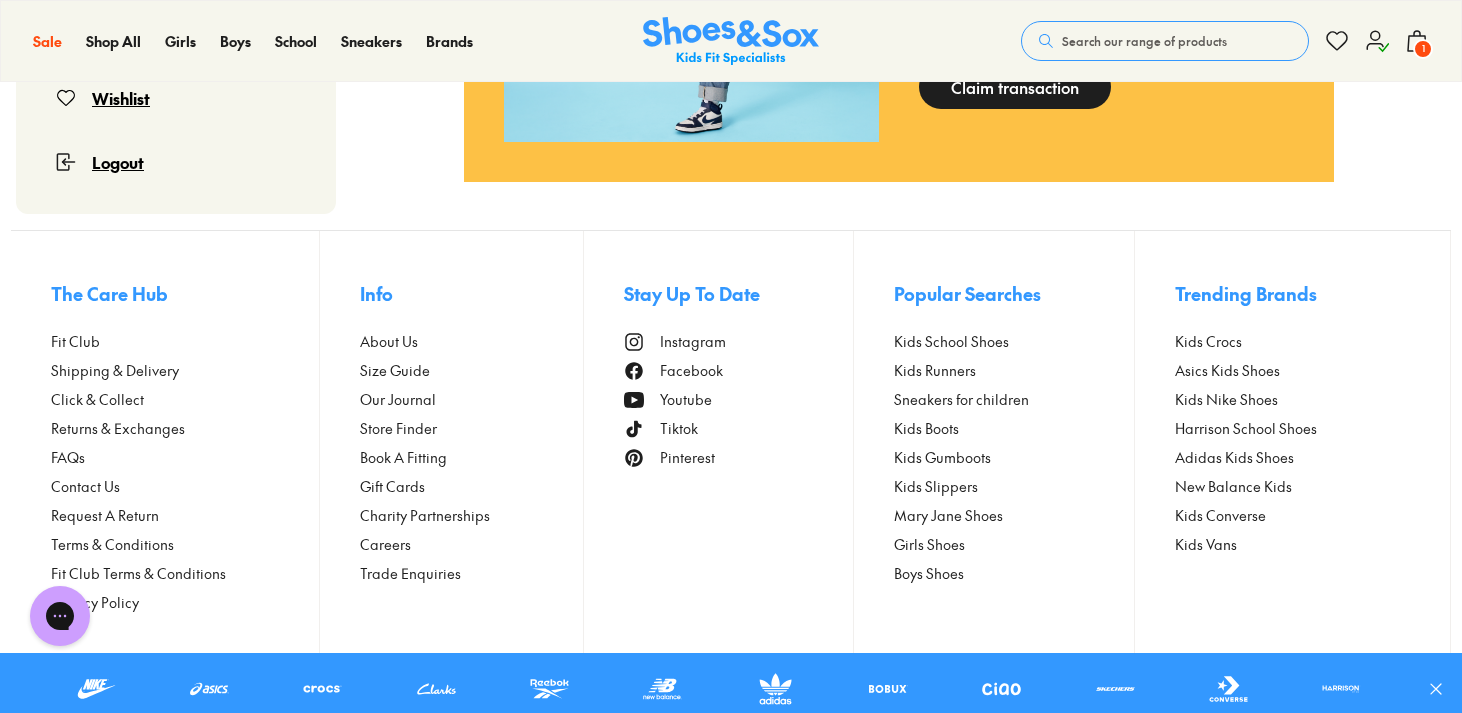 click on "Click & Collect" at bounding box center (97, 399) 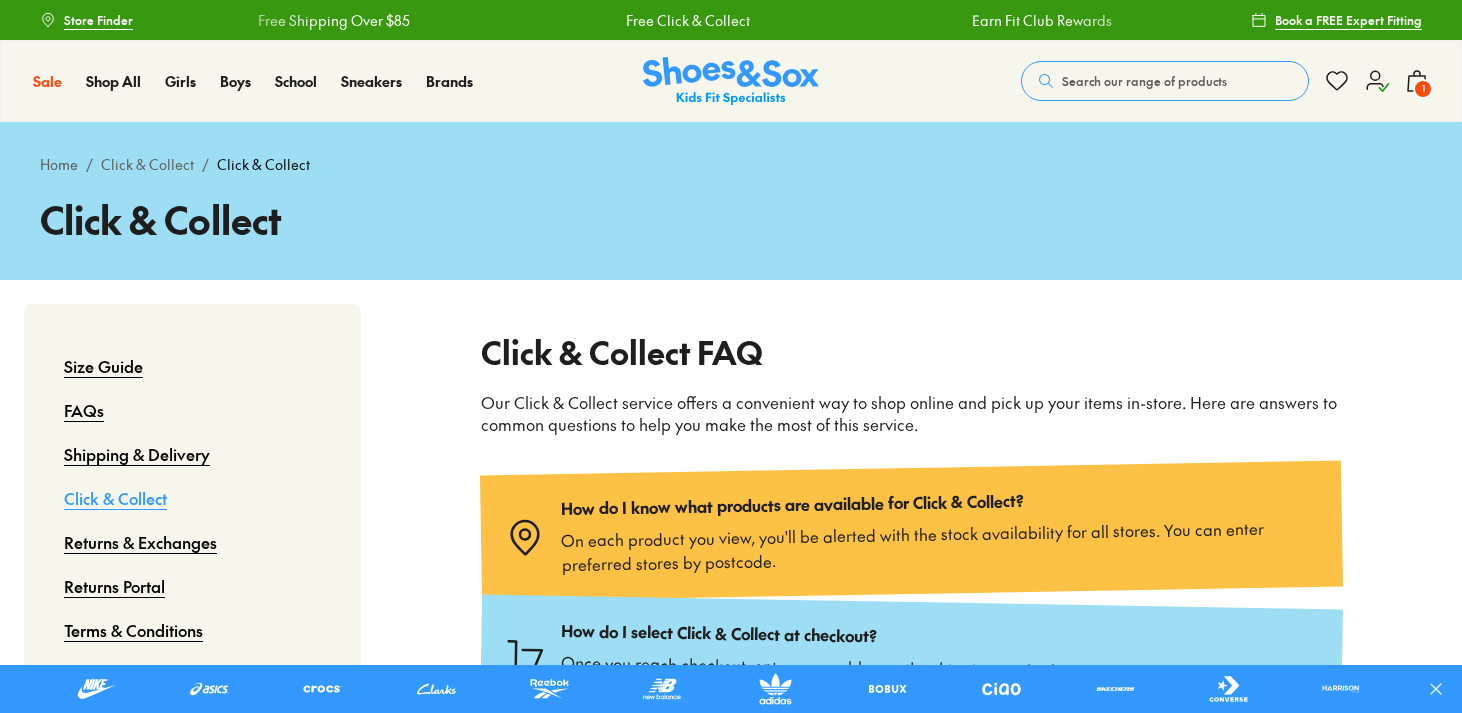 scroll, scrollTop: 0, scrollLeft: 0, axis: both 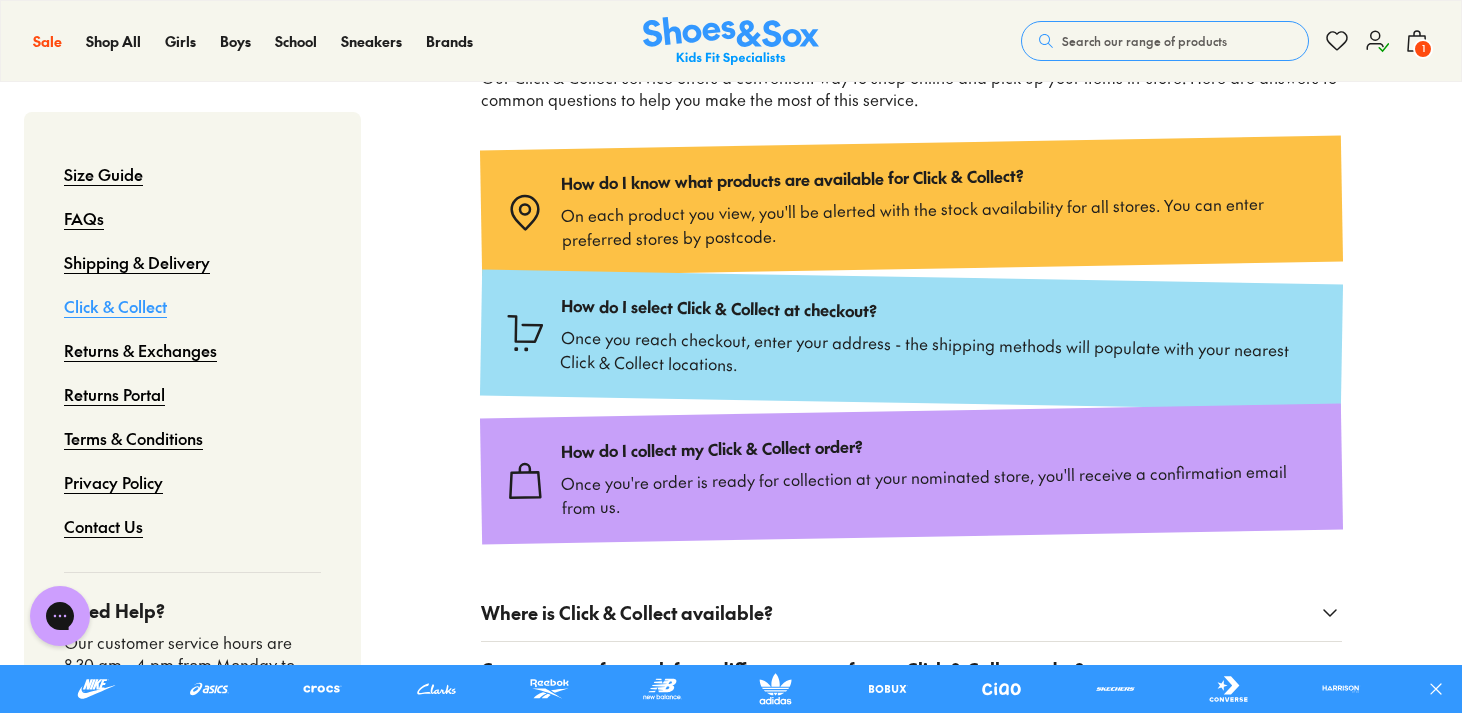 click on "1" 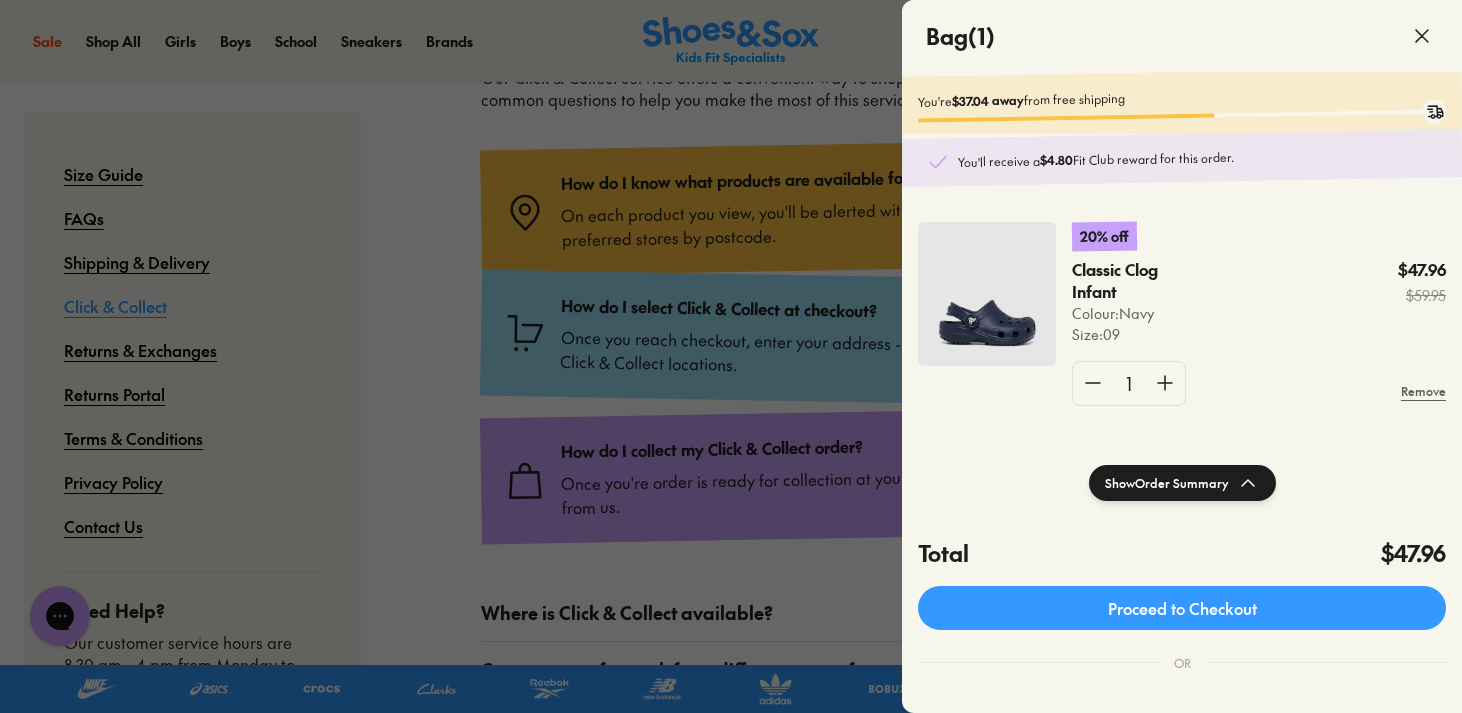 click 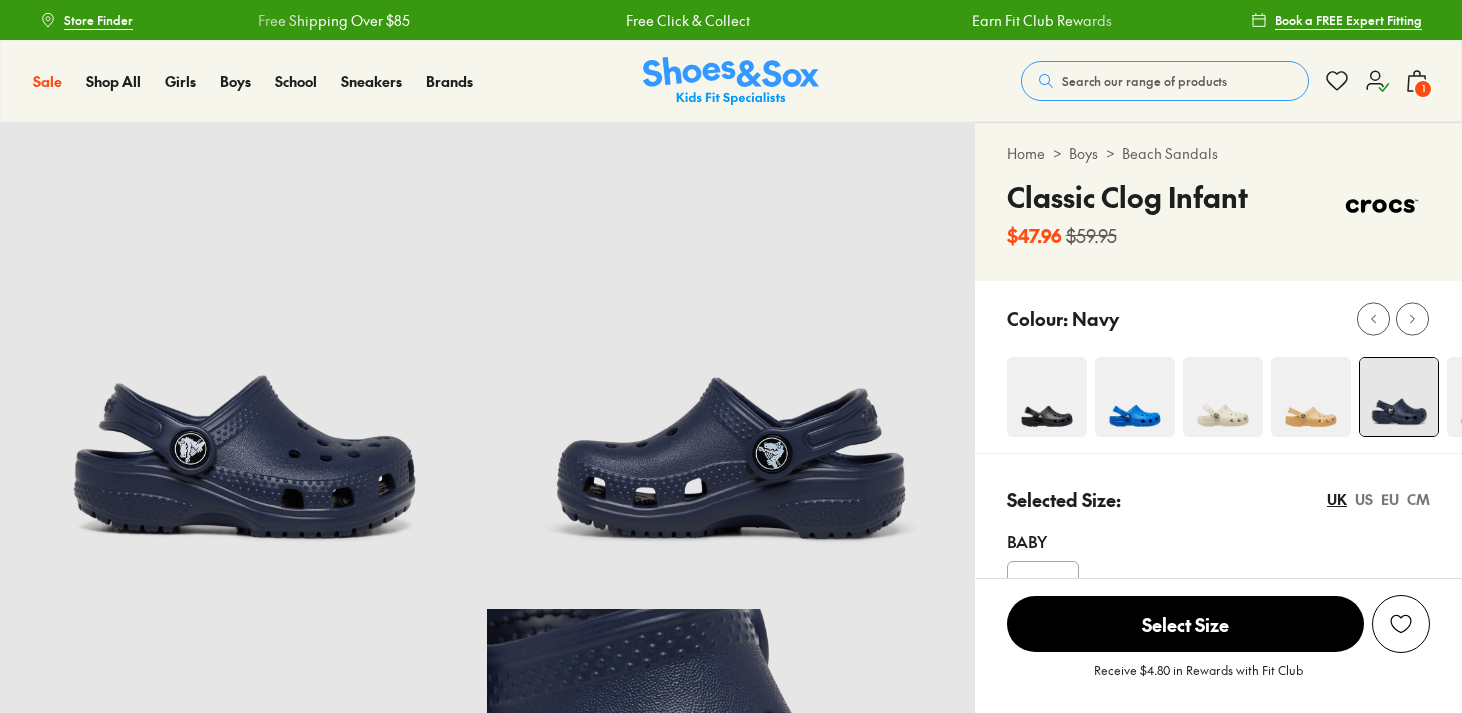 scroll, scrollTop: 0, scrollLeft: 0, axis: both 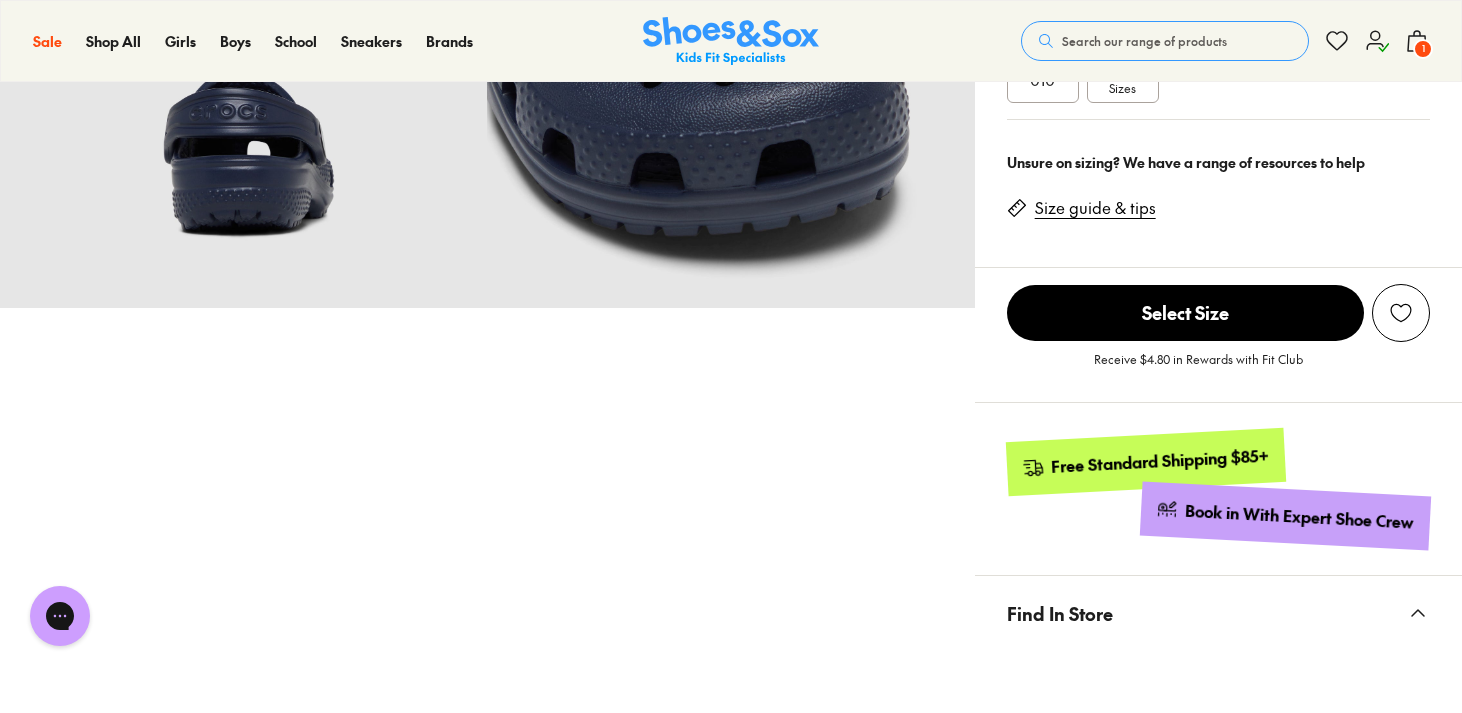 click on "1" at bounding box center (1423, 49) 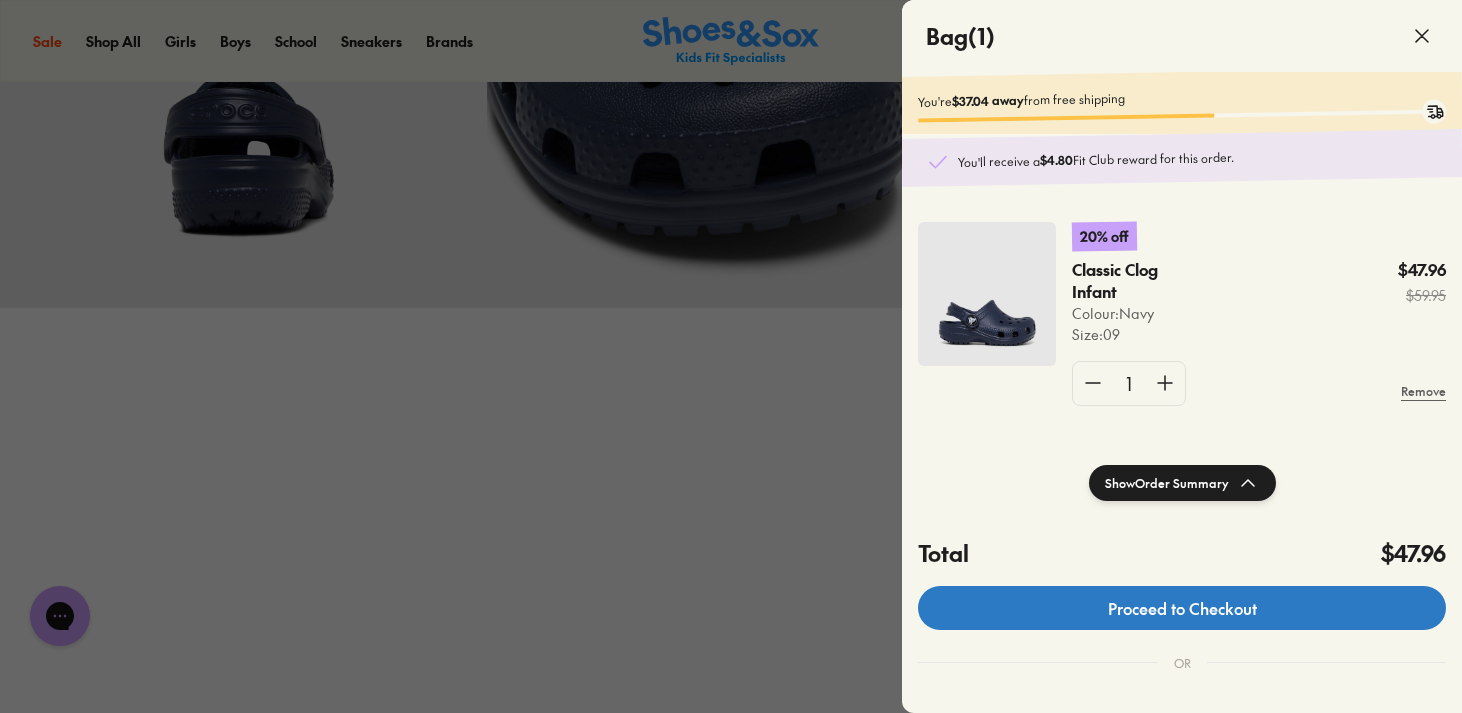 click on "Proceed to Checkout" 